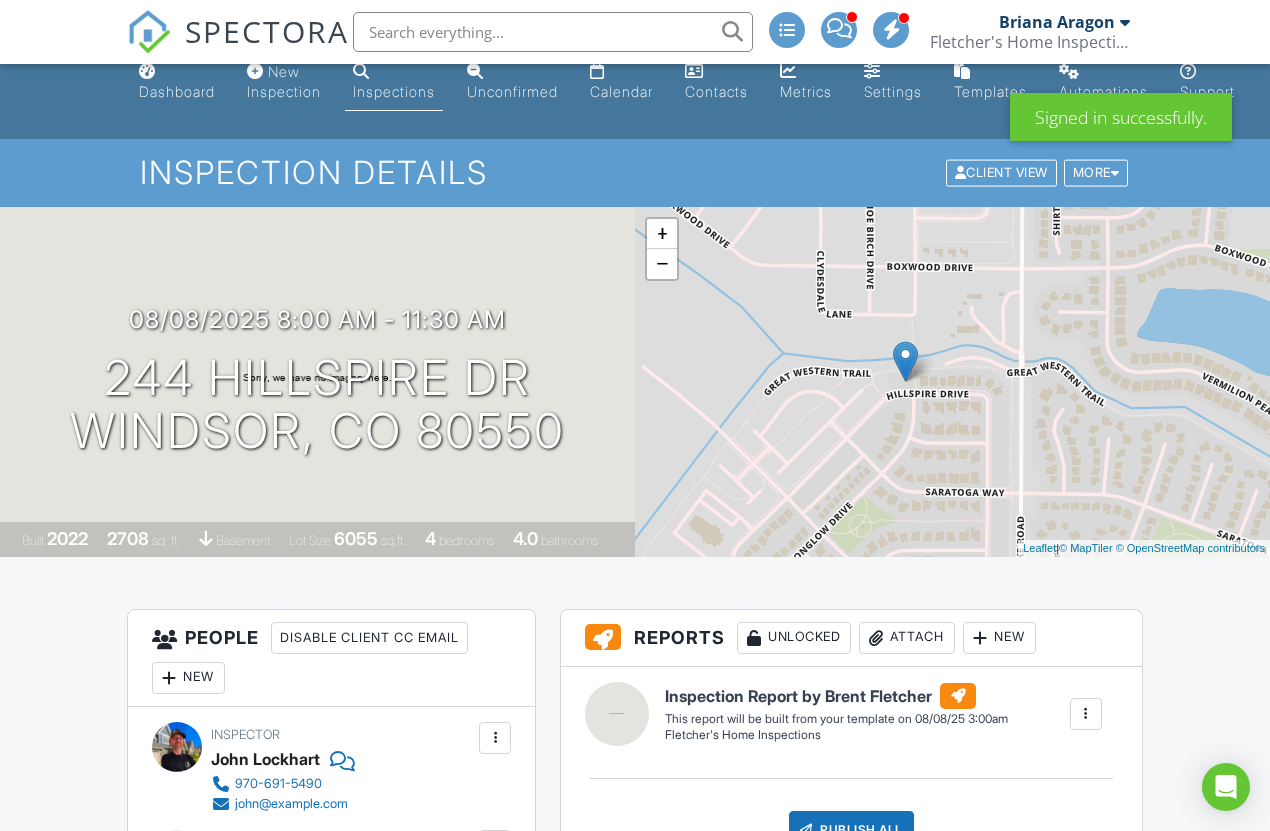 scroll, scrollTop: 18, scrollLeft: 0, axis: vertical 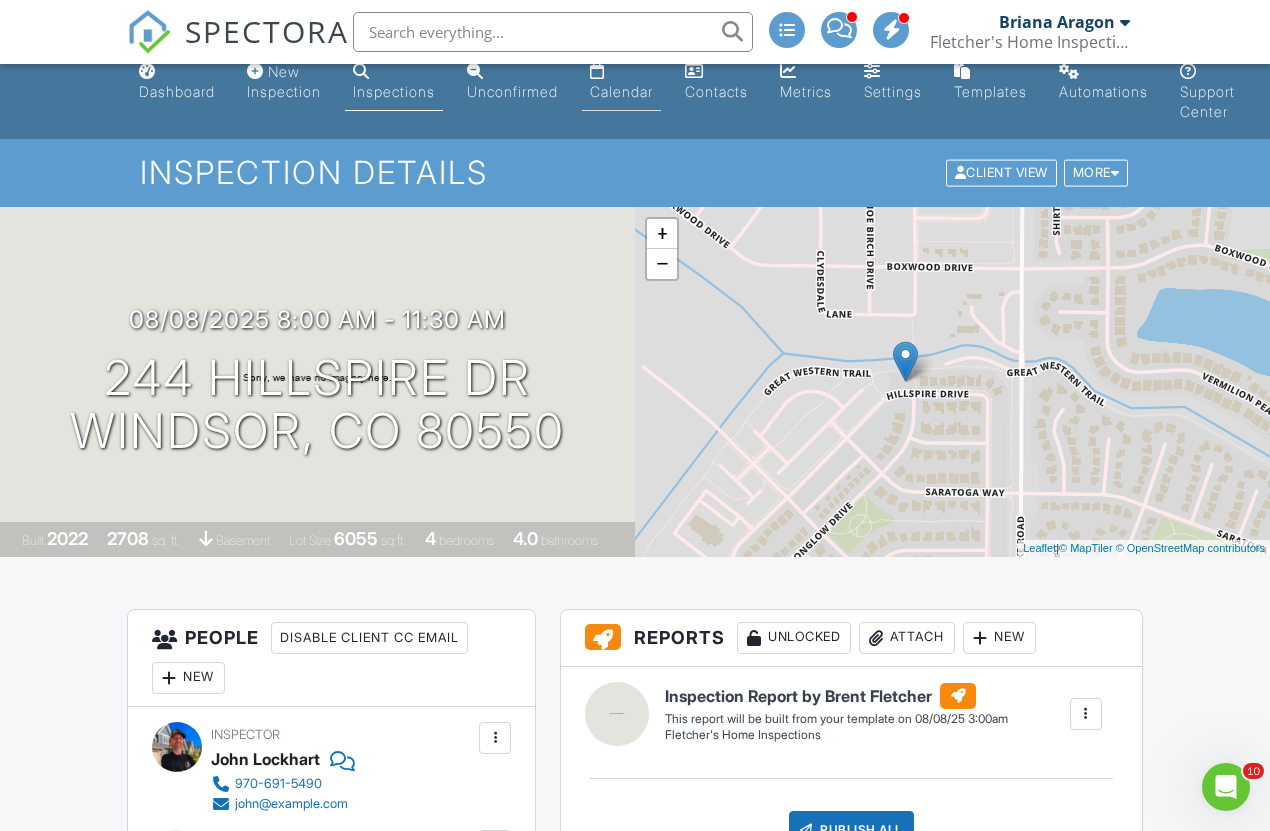 click on "Calendar" at bounding box center [621, 91] 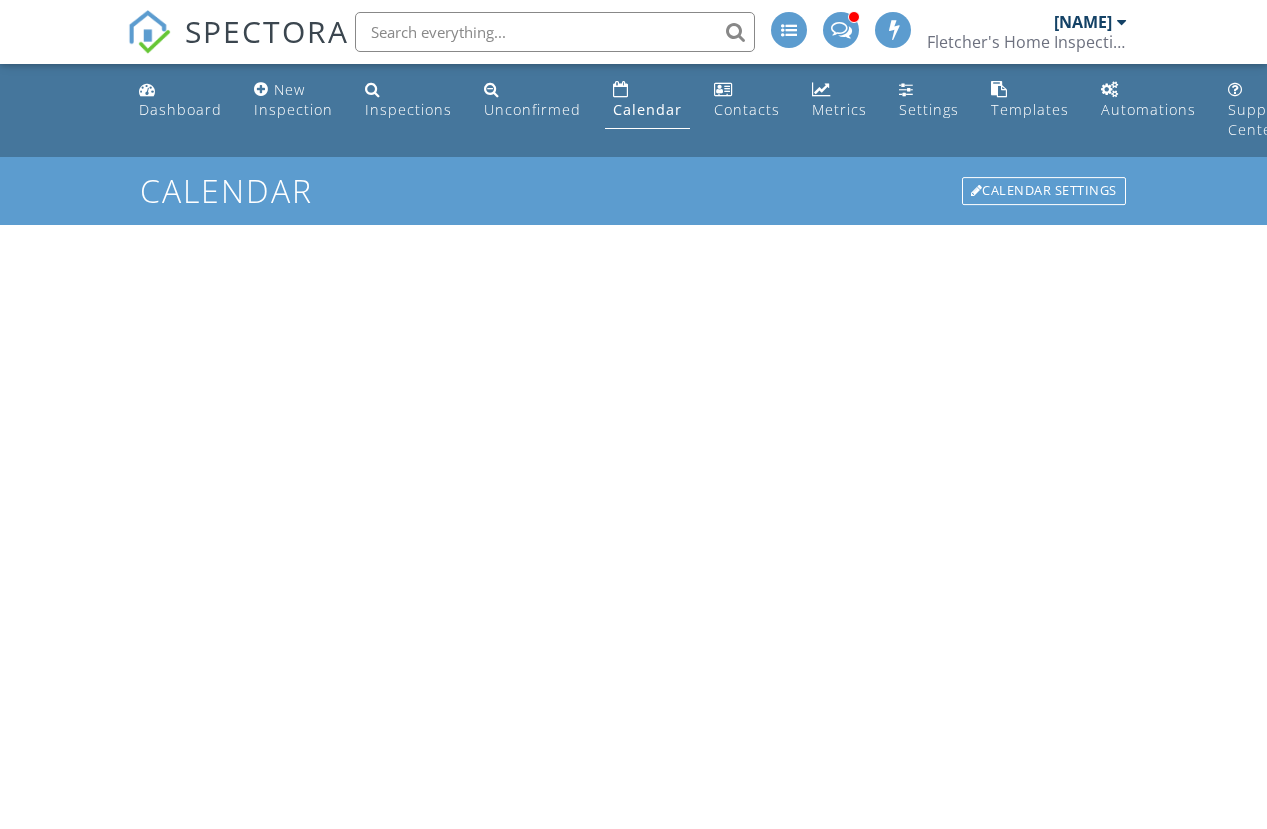 scroll, scrollTop: 0, scrollLeft: 0, axis: both 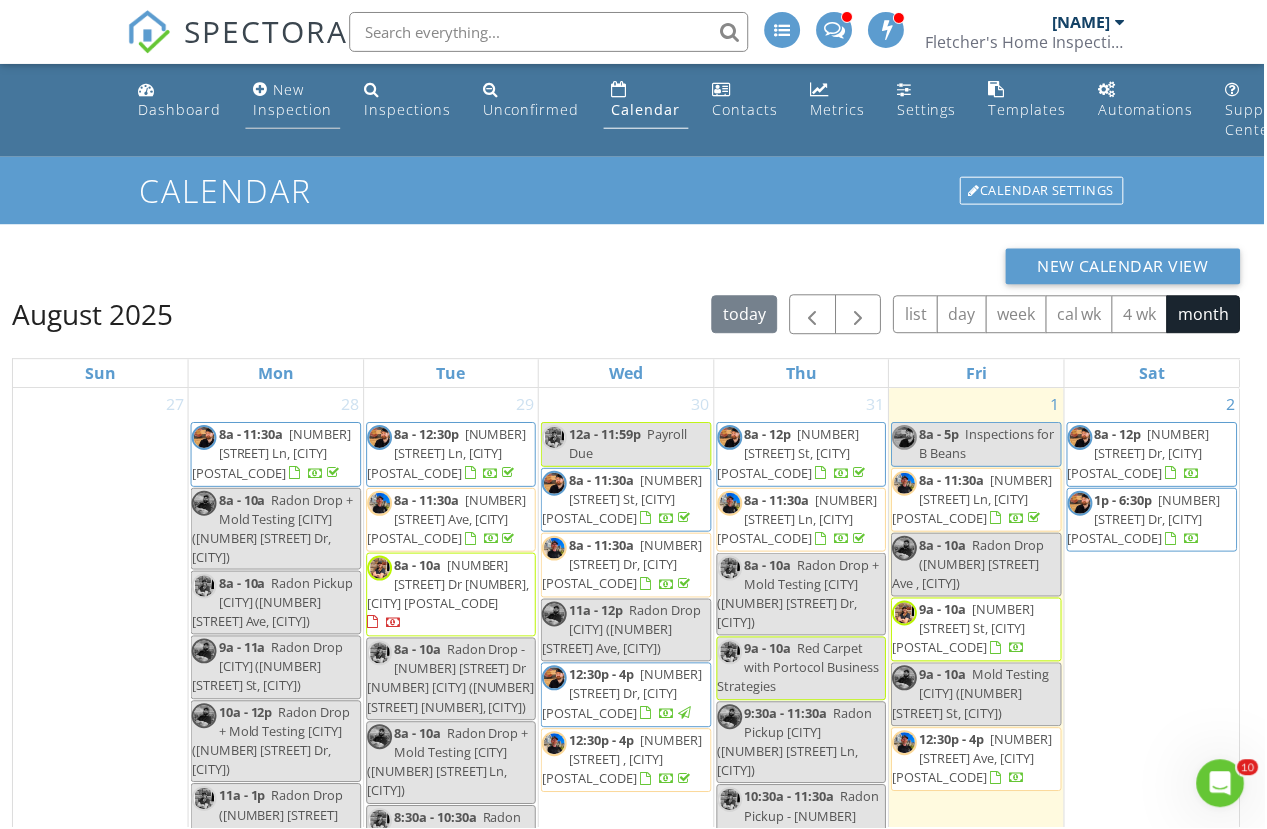 click on "New Inspection" at bounding box center (293, 99) 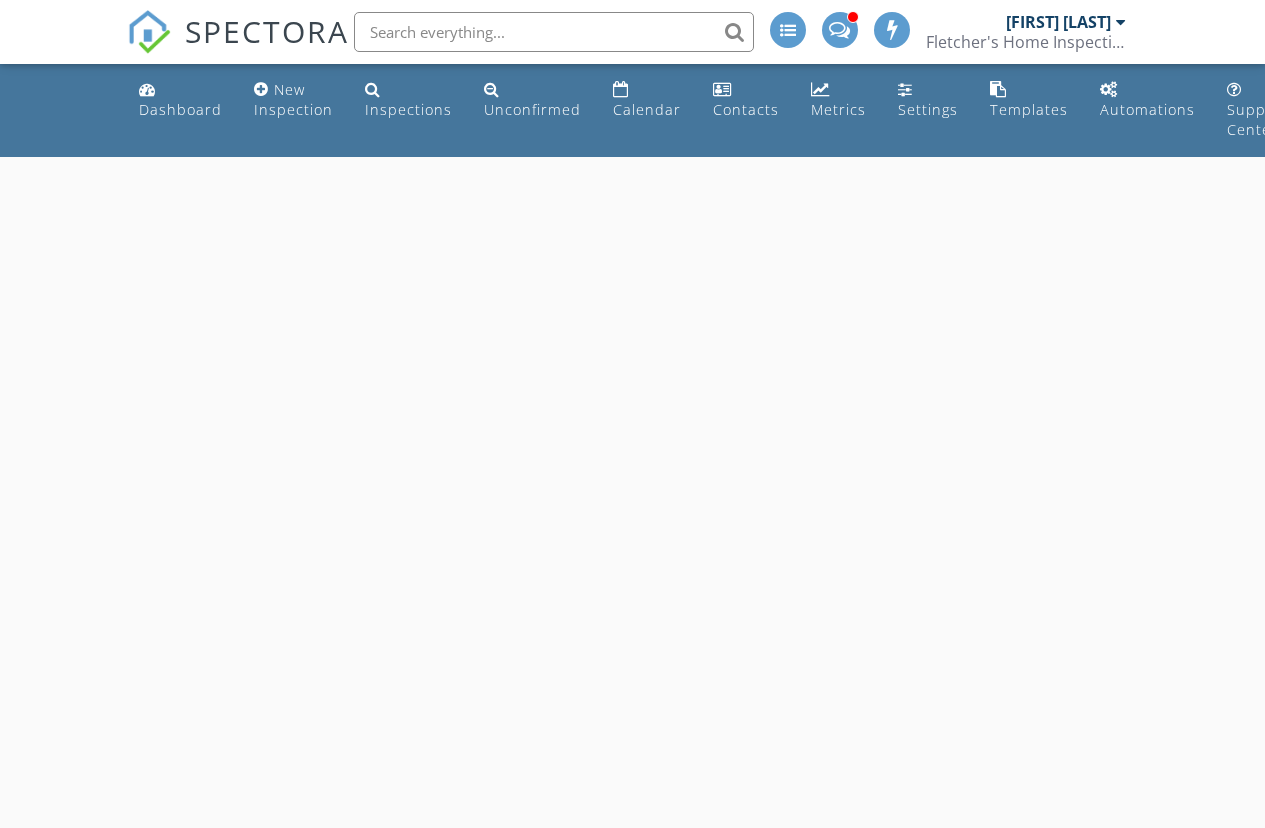 scroll, scrollTop: 0, scrollLeft: 0, axis: both 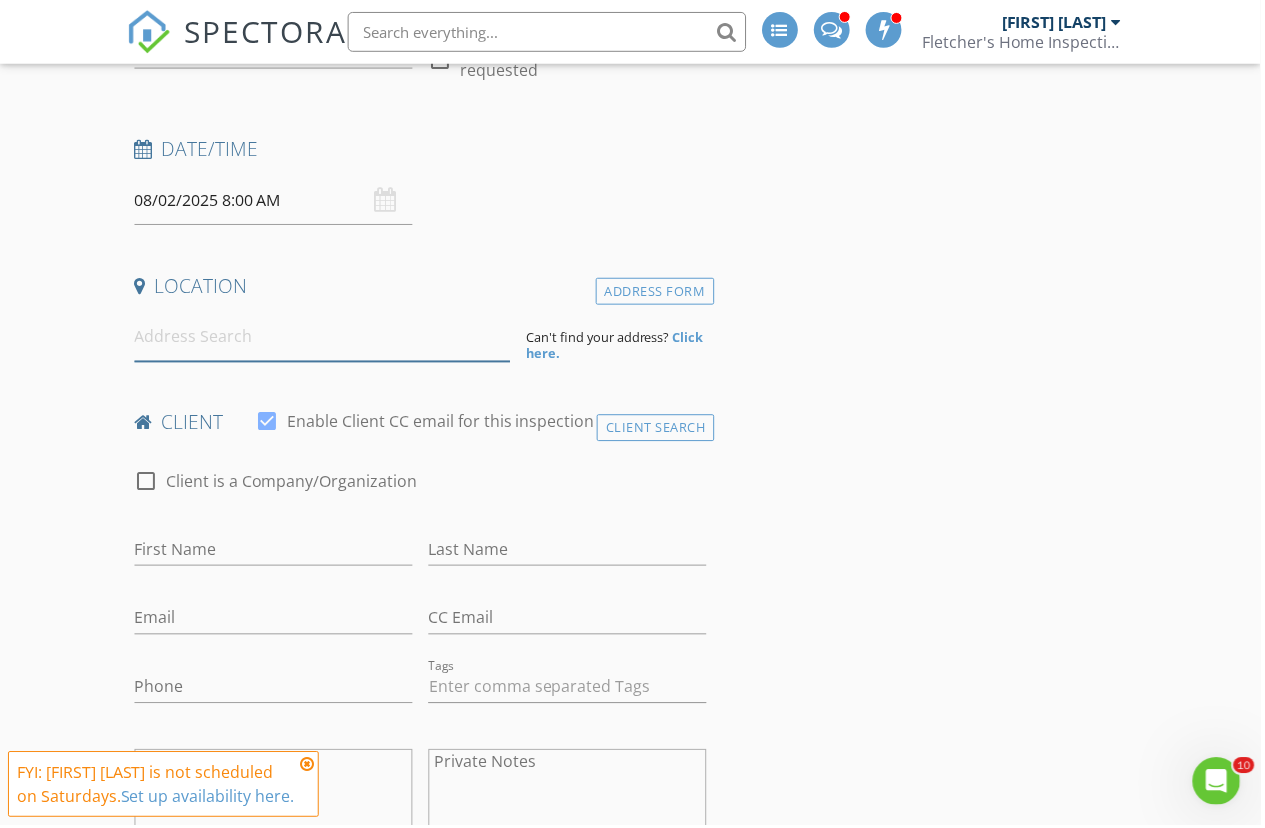 click at bounding box center [324, 338] 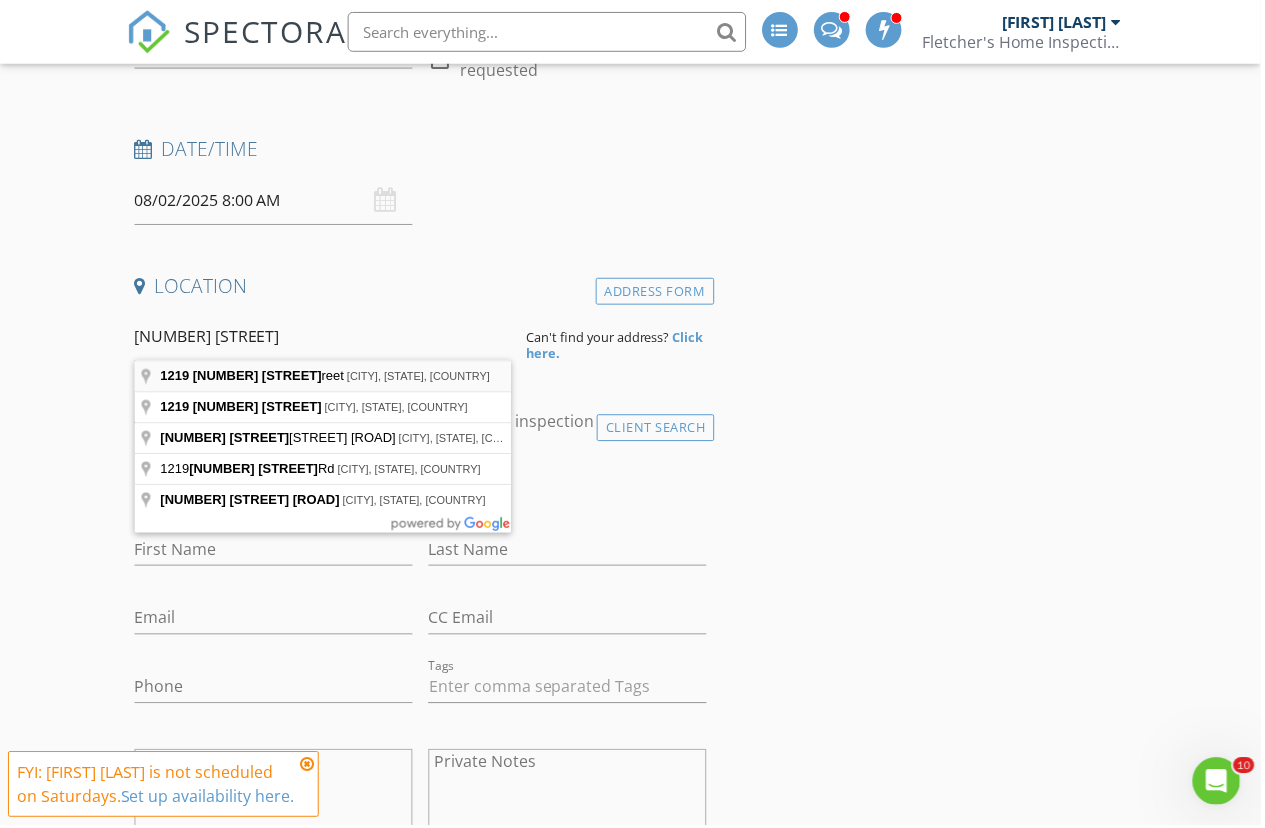 type on "1219 17th Street, Greeley, CO, USA" 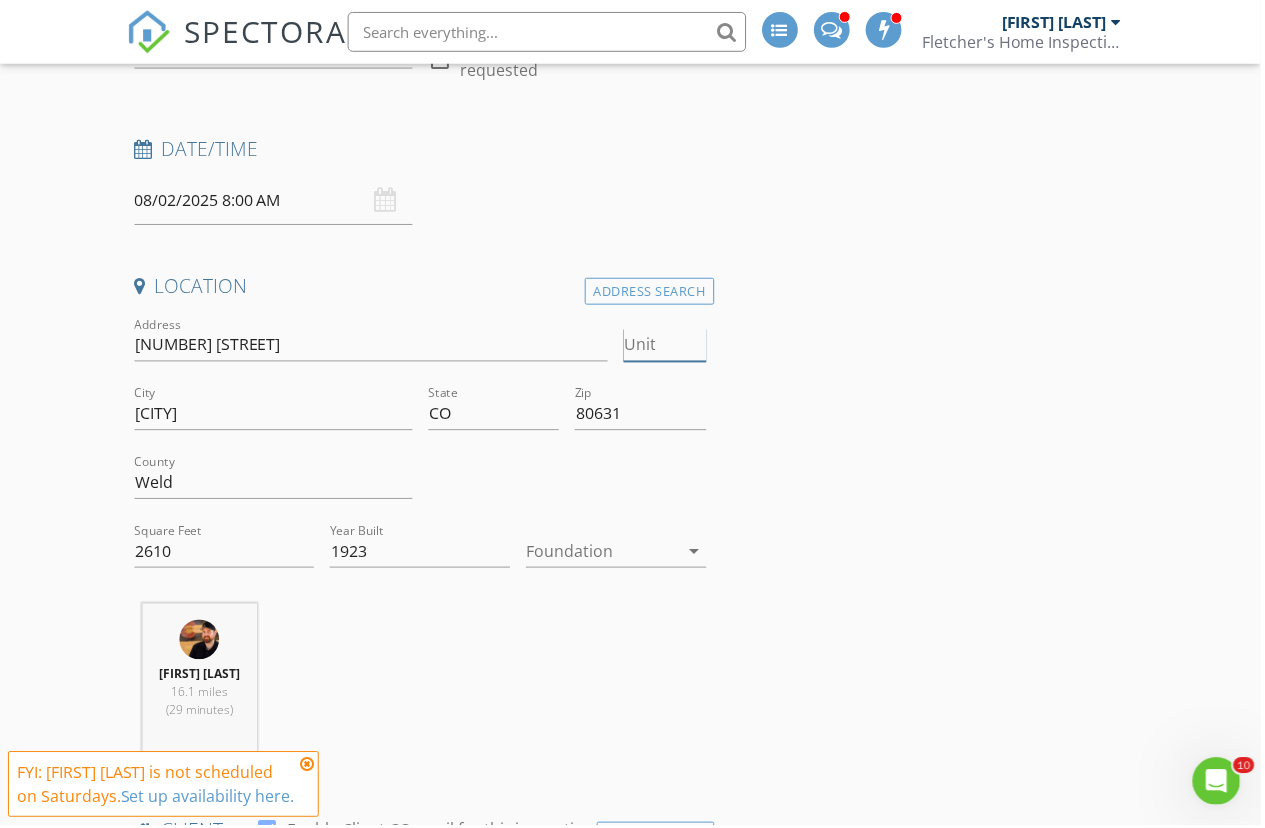click on "Unit" at bounding box center [667, 346] 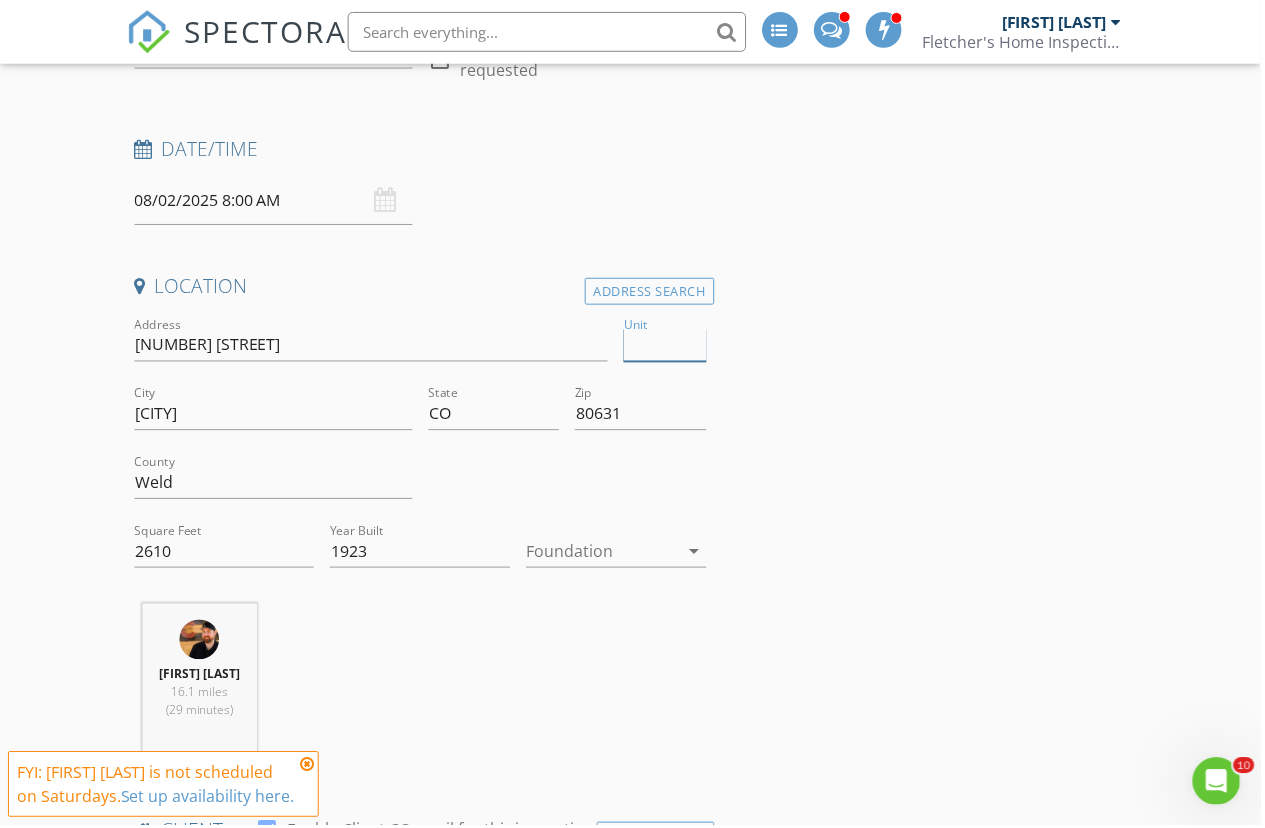 type on "2" 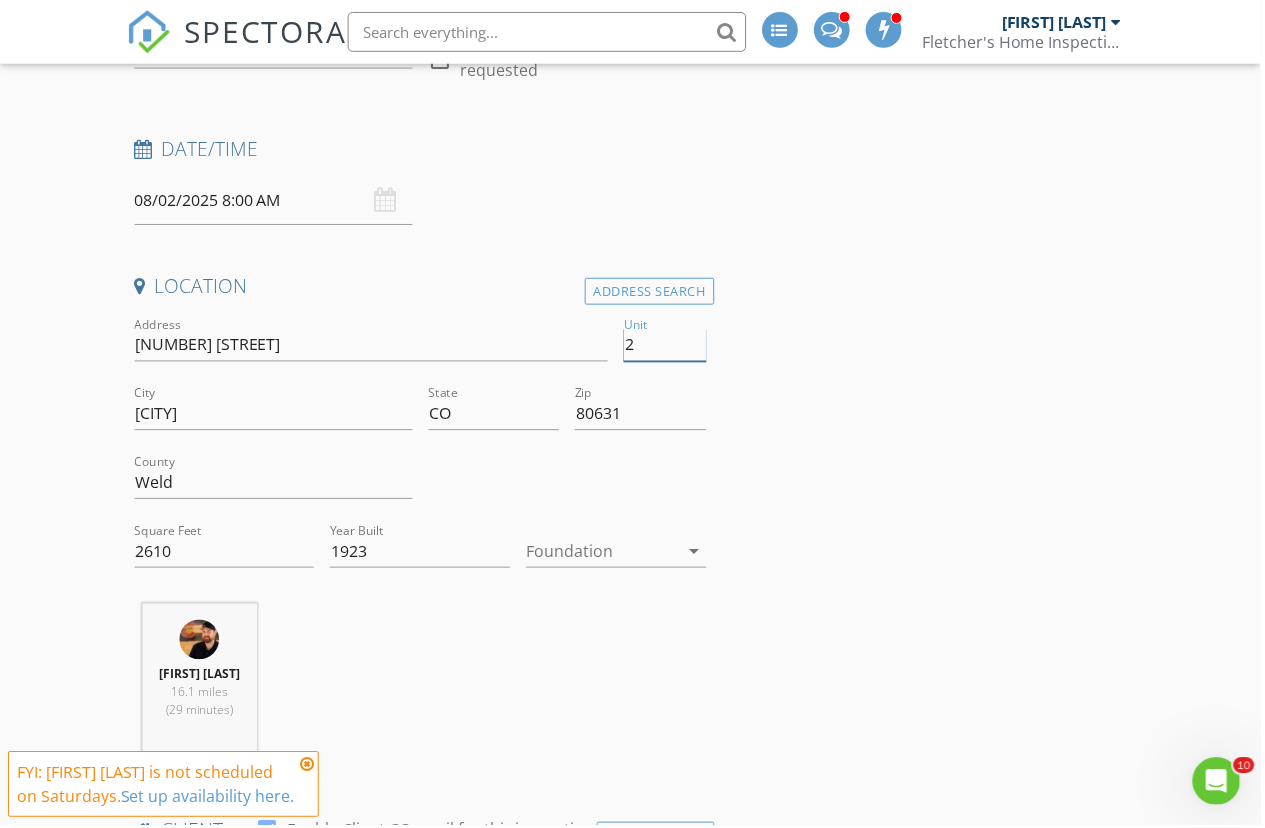 type 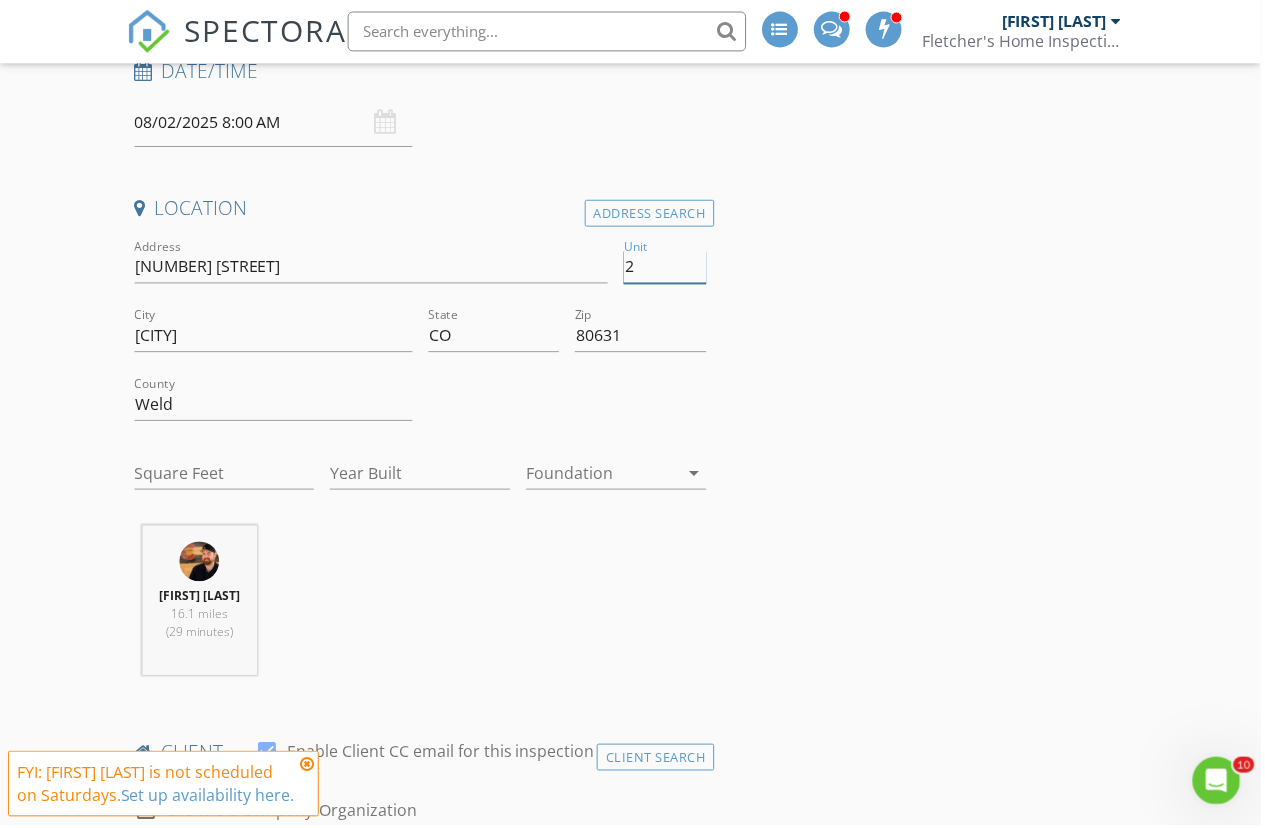 type on "2" 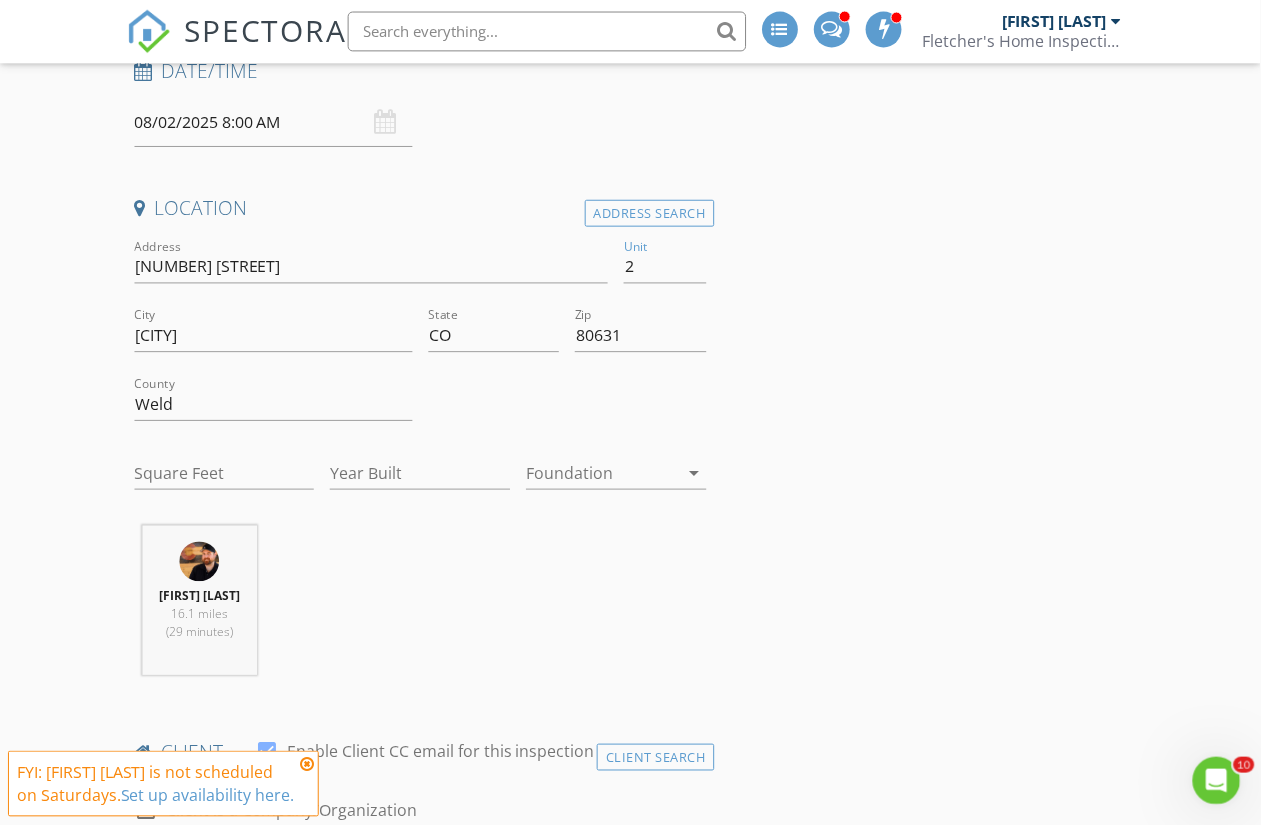 click on "INSPECTOR(S)
check_box   Brent Fletcher   PRIMARY   check_box_outline_blank   John Lockhart     check_box_outline_blank   Briana Aragon     check_box_outline_blank   Matthew Hazlett     Brent Fletcher arrow_drop_down   check_box_outline_blank Brent Fletcher specifically requested
Date/Time
08/02/2025 8:00 AM
Location
Address Search       Address 1219 17th St   Unit 2   City Greeley   State CO   Zip 80631   County Weld     Square Feet   Year Built   Foundation arrow_drop_down     Brent Fletcher     16.1 miles     (29 minutes)
client
check_box Enable Client CC email for this inspection   Client Search     check_box_outline_blank Client is a Company/Organization     First Name   Last Name   Email   CC Email   Phone         Tags         Notes   Private Notes
ADD ADDITIONAL client
check_box_outline_blank" at bounding box center [633, 1757] 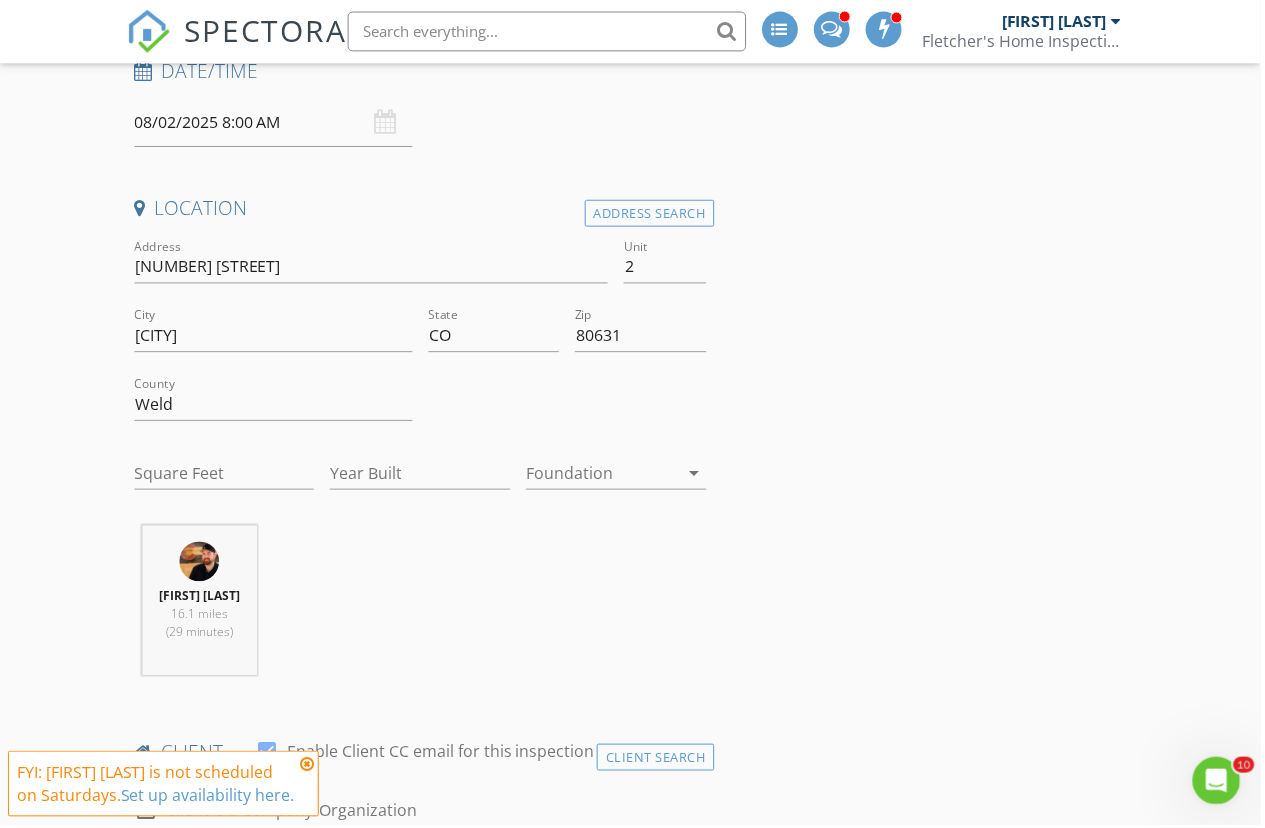 scroll, scrollTop: 372, scrollLeft: 0, axis: vertical 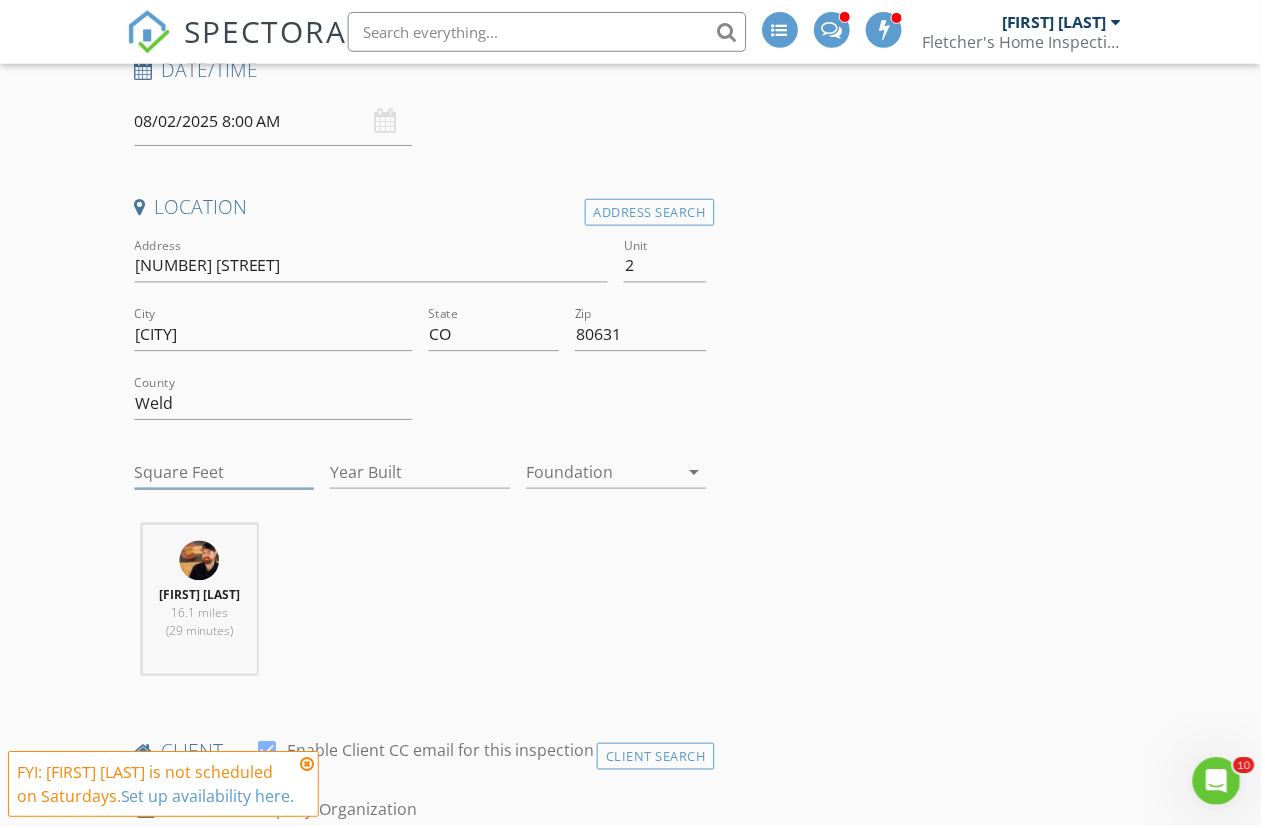 click on "Square Feet" at bounding box center [225, 474] 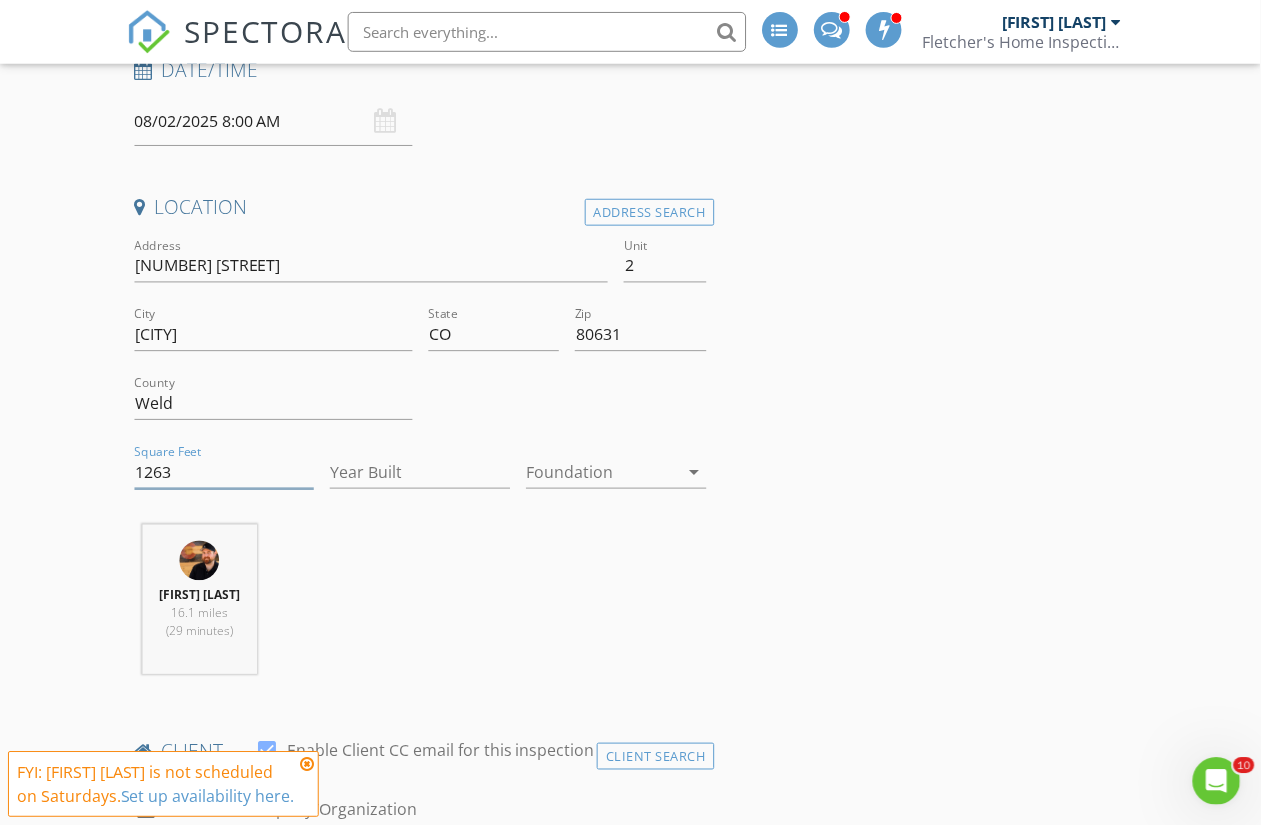 type on "1263" 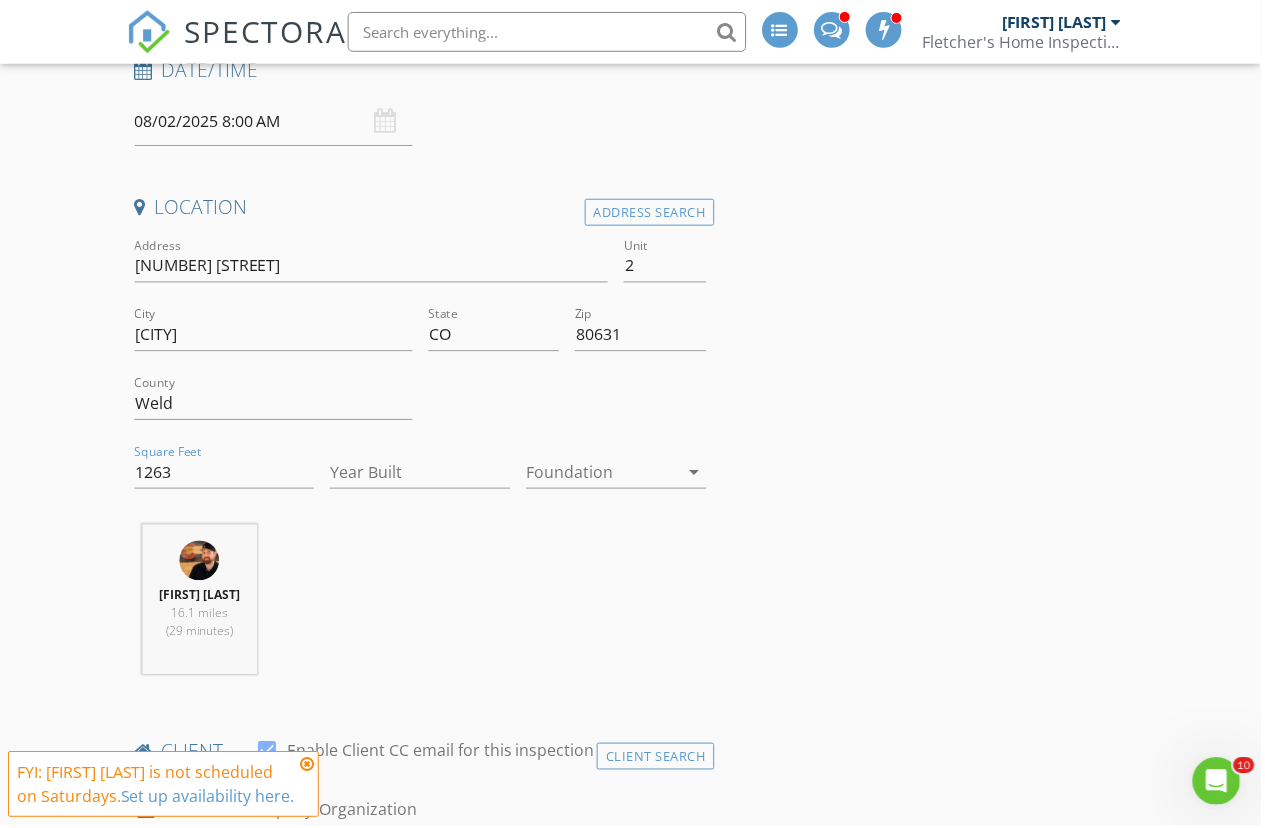click on "INSPECTOR(S)
check_box   Brent Fletcher   PRIMARY   check_box_outline_blank   John Lockhart     check_box_outline_blank   Briana Aragon     check_box_outline_blank   Matthew Hazlett     Brent Fletcher arrow_drop_down   check_box_outline_blank Brent Fletcher specifically requested
Date/Time
08/02/2025 8:00 AM
Location
Address Search       Address 1219 17th St   Unit 2   City Greeley   State CO   Zip 80631   County Weld     Square Feet 1263   Year Built   Foundation arrow_drop_down     Brent Fletcher     16.1 miles     (29 minutes)
client
check_box Enable Client CC email for this inspection   Client Search     check_box_outline_blank Client is a Company/Organization     First Name   Last Name   Email   CC Email   Phone         Tags         Notes   Private Notes
ADD ADDITIONAL client
check_box_outline_blank" at bounding box center (633, 1756) 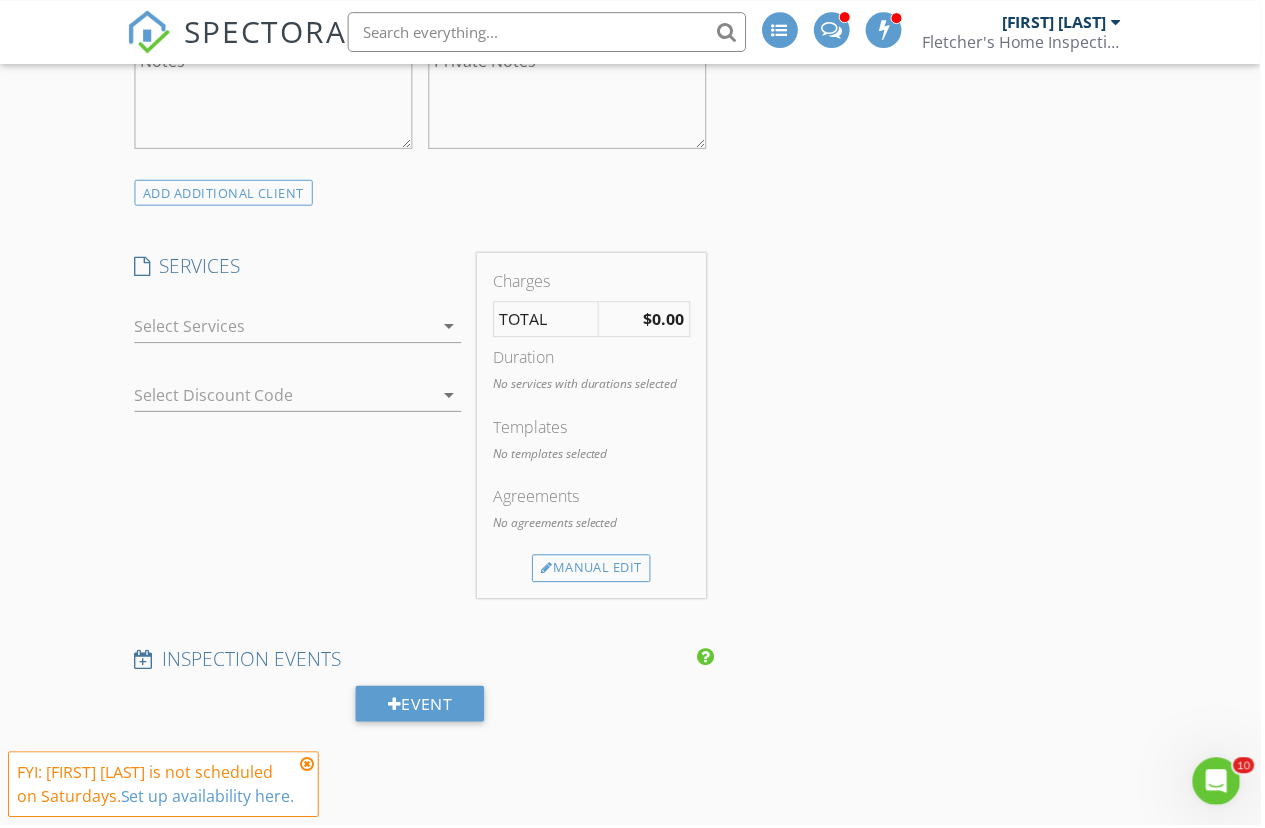click on "arrow_drop_down" at bounding box center (451, 327) 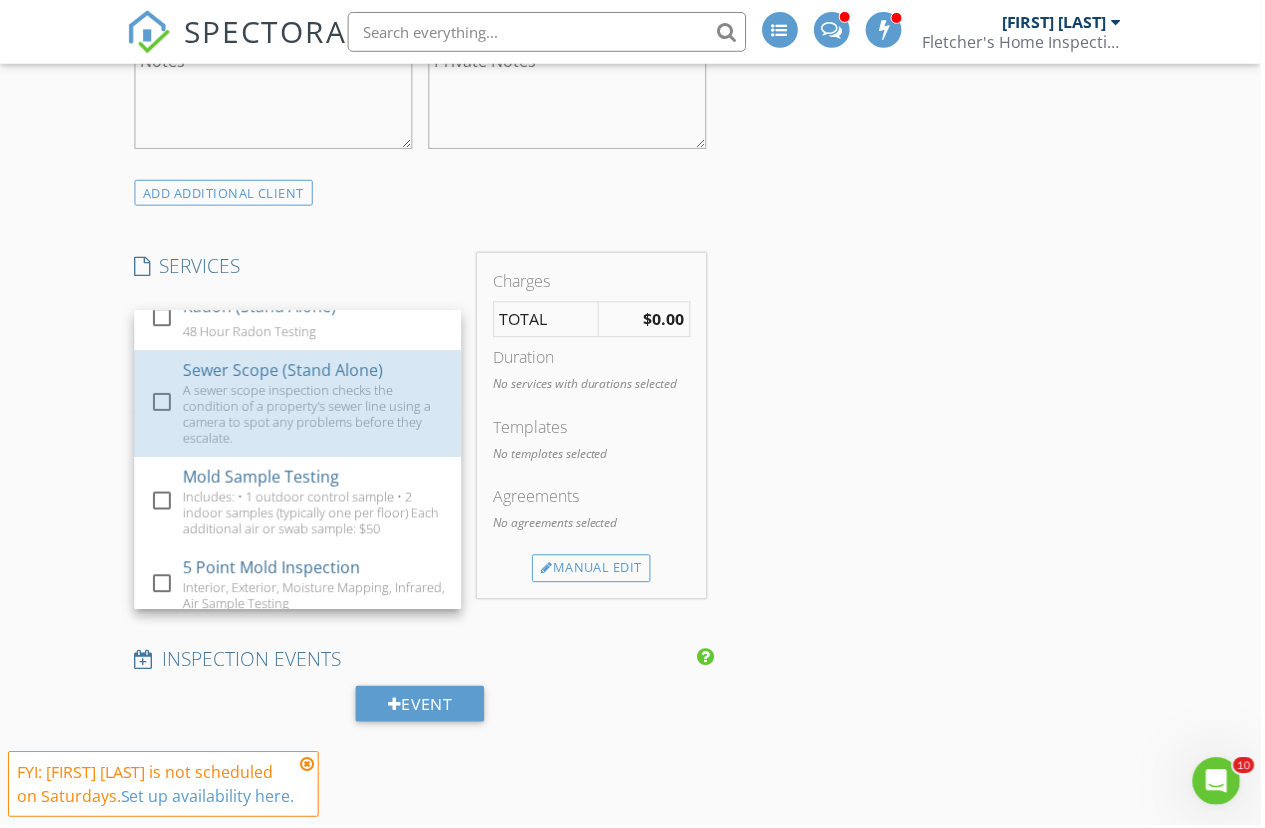 scroll, scrollTop: 713, scrollLeft: 0, axis: vertical 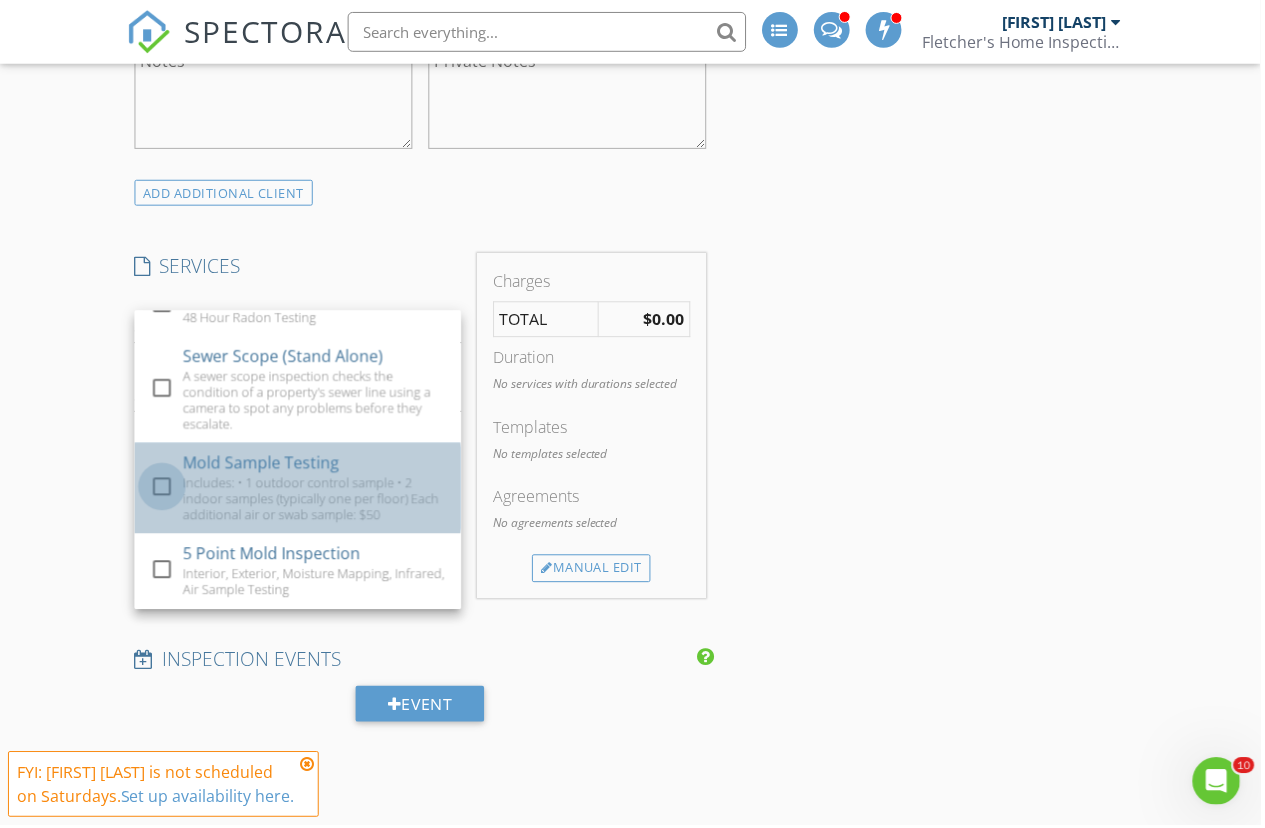 click at bounding box center [163, 488] 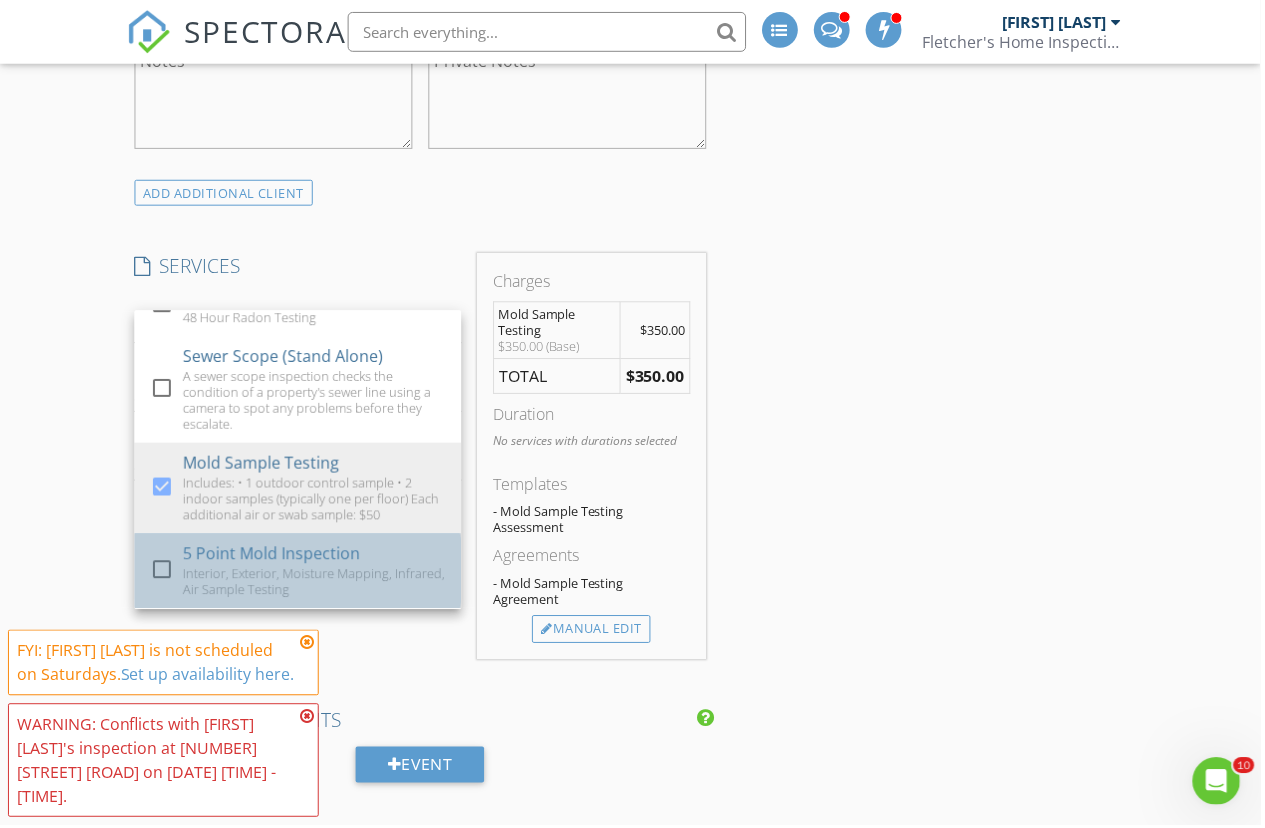 click at bounding box center (163, 571) 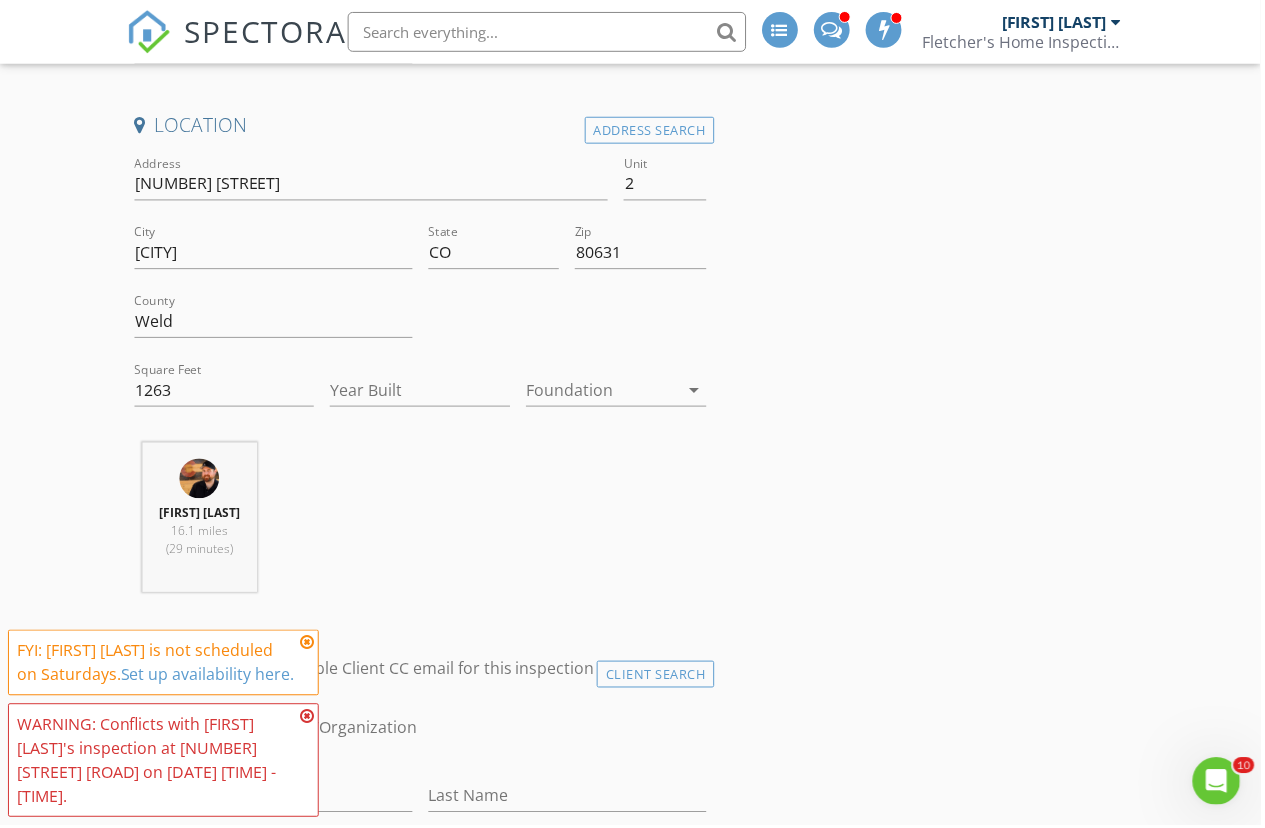 scroll, scrollTop: 0, scrollLeft: 0, axis: both 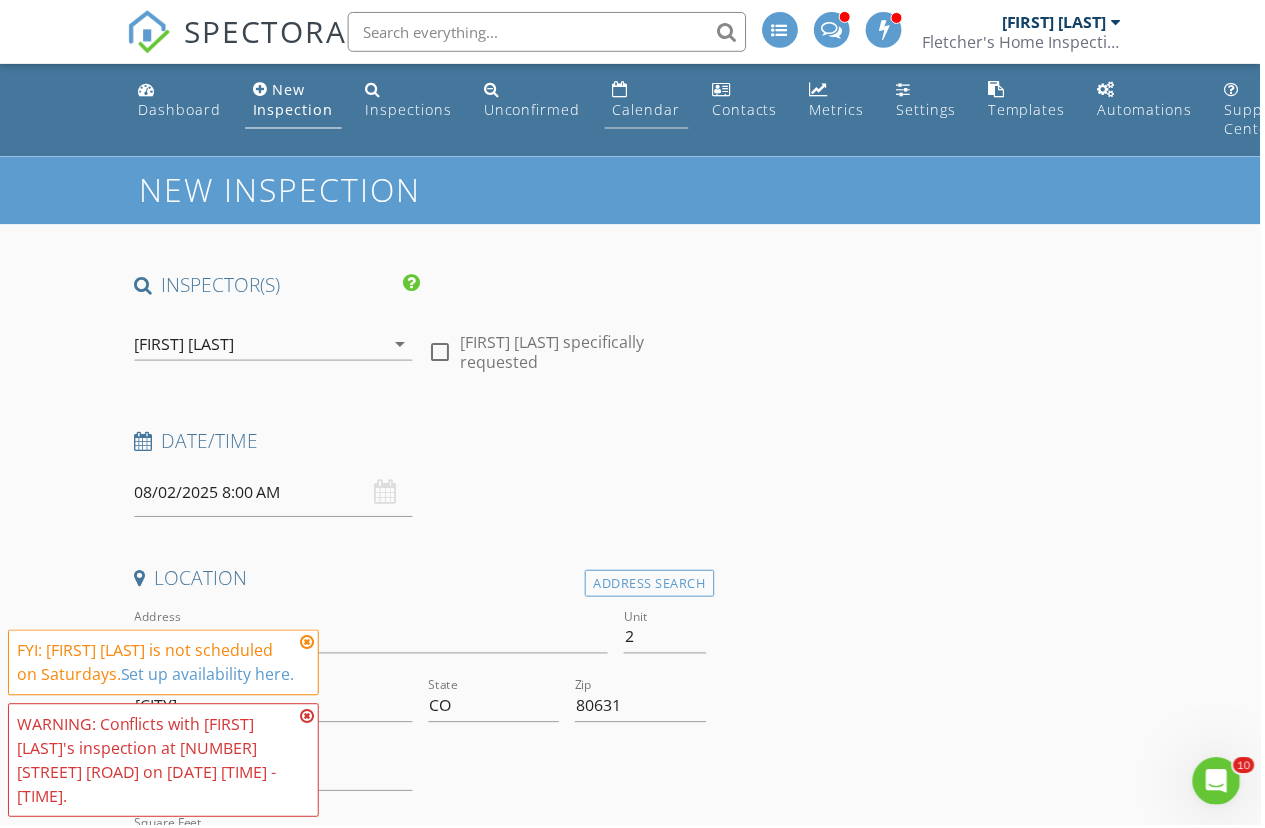 click on "Calendar" at bounding box center (649, 100) 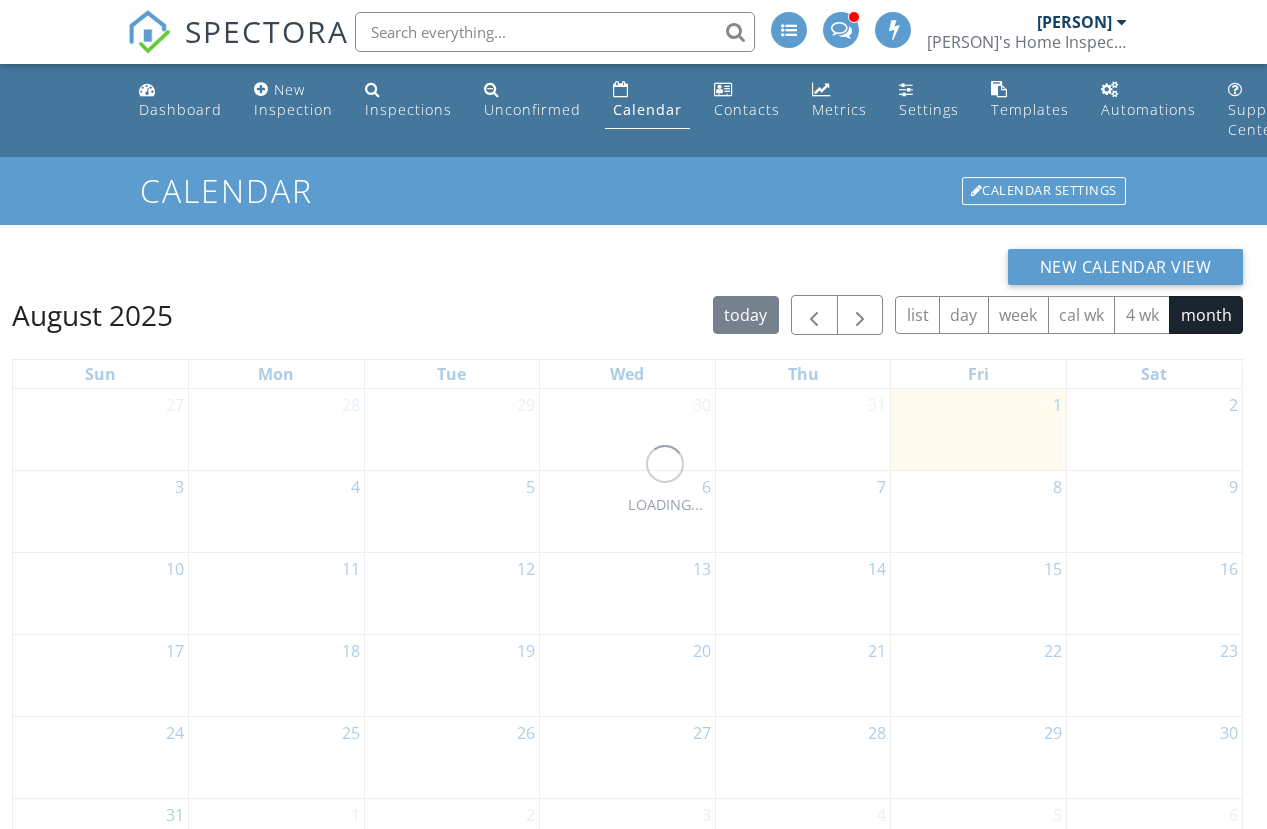 scroll, scrollTop: 0, scrollLeft: 0, axis: both 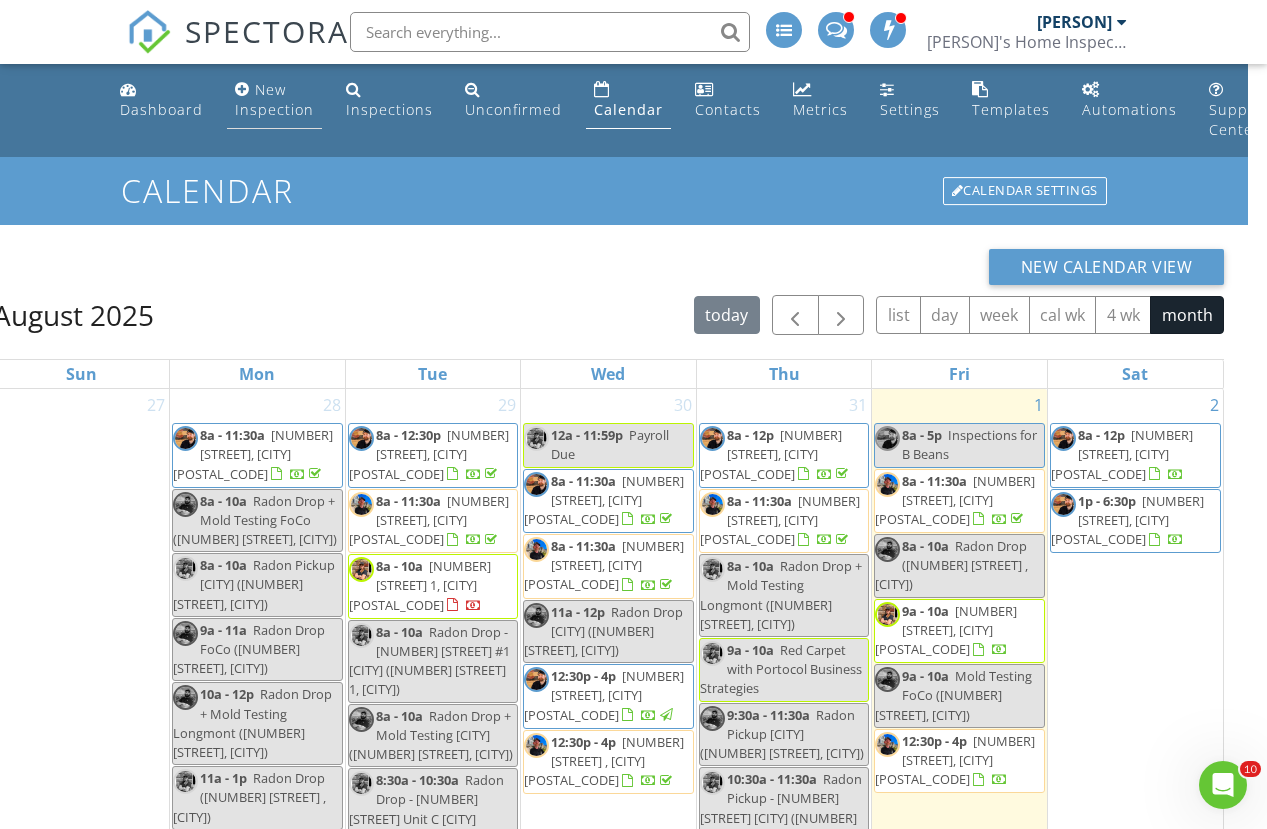 click on "New Inspection" at bounding box center (274, 100) 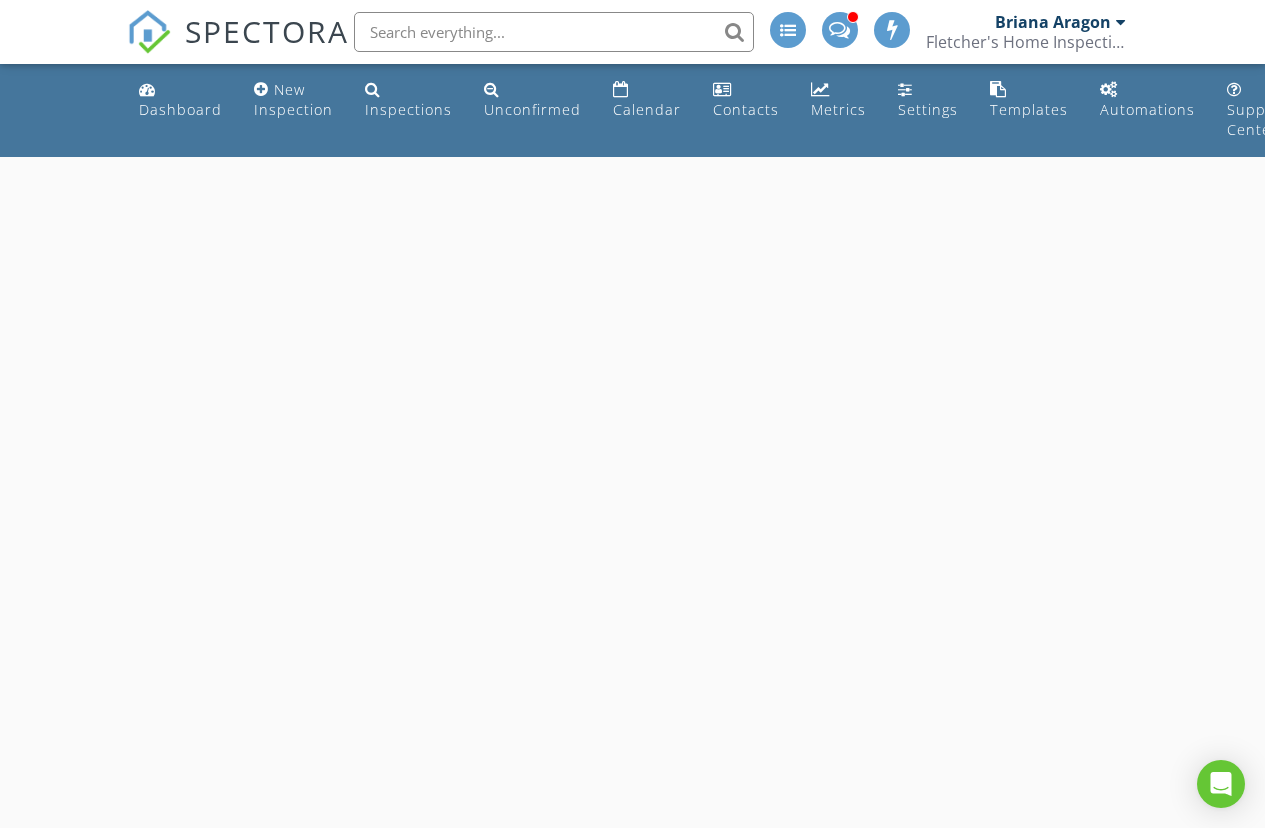 scroll, scrollTop: 0, scrollLeft: 0, axis: both 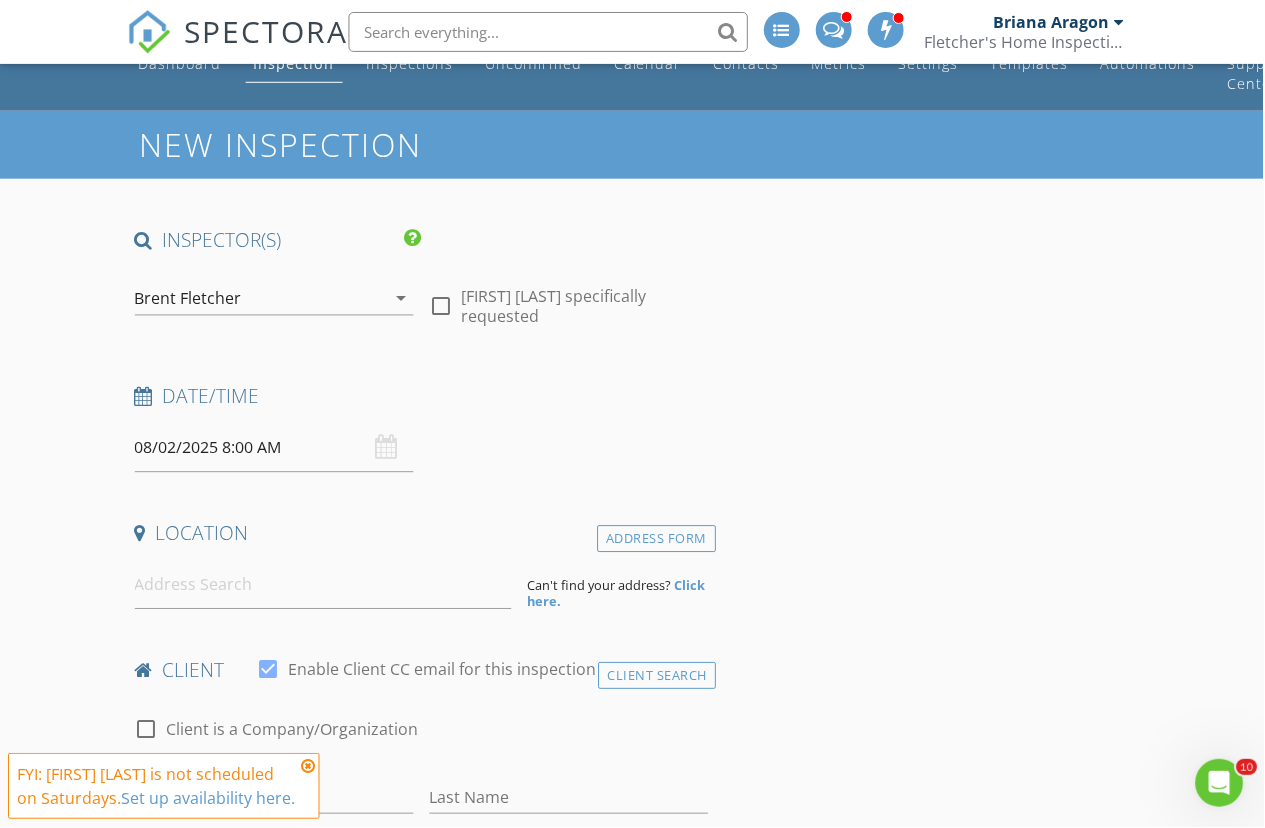 click on "arrow_drop_down" at bounding box center [402, 299] 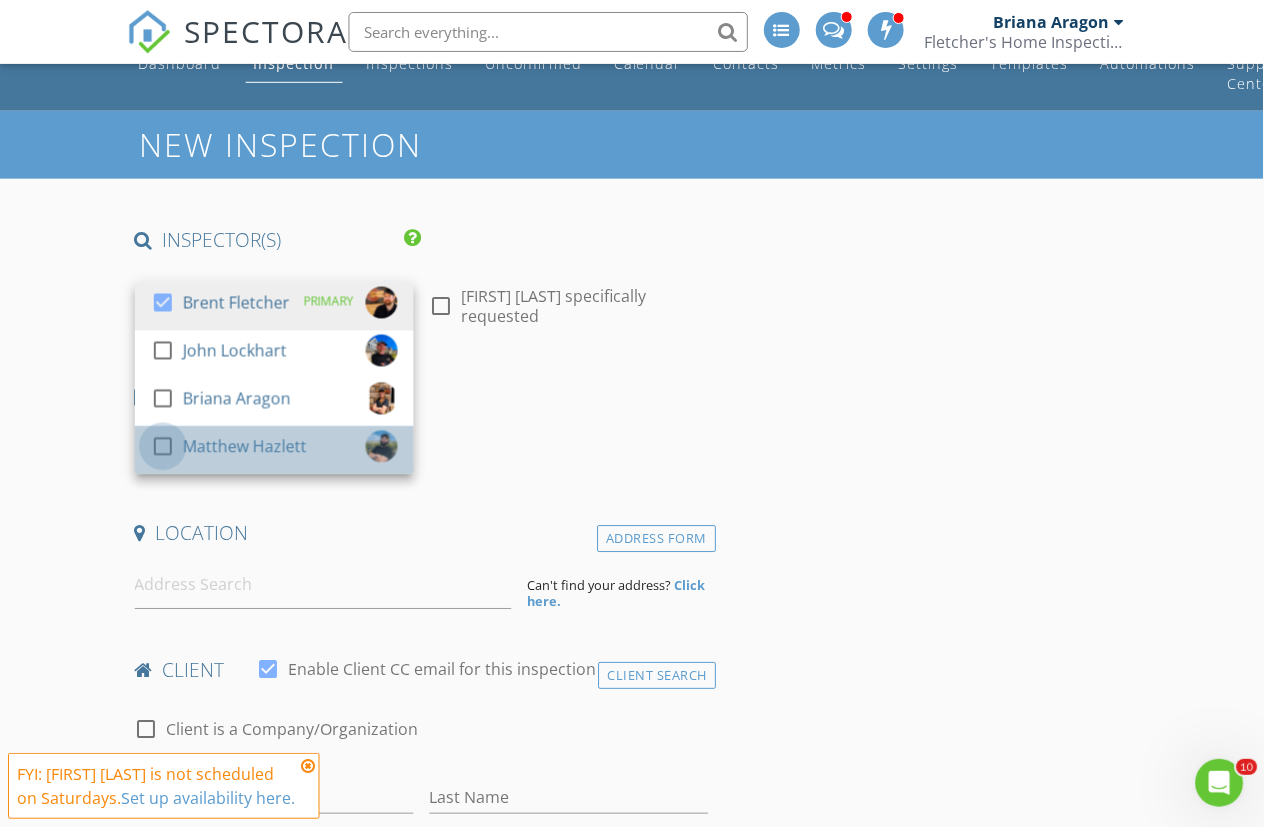 click at bounding box center [163, 447] 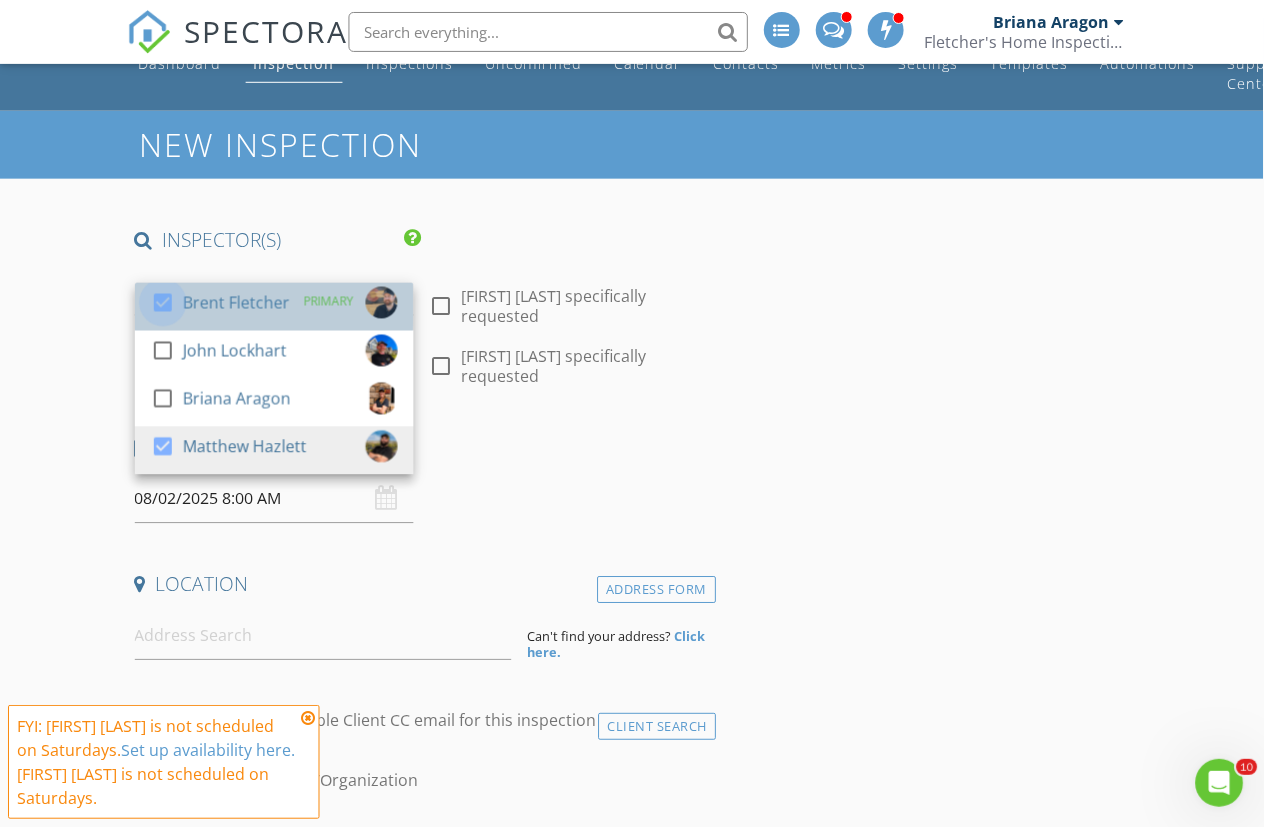 click at bounding box center [163, 303] 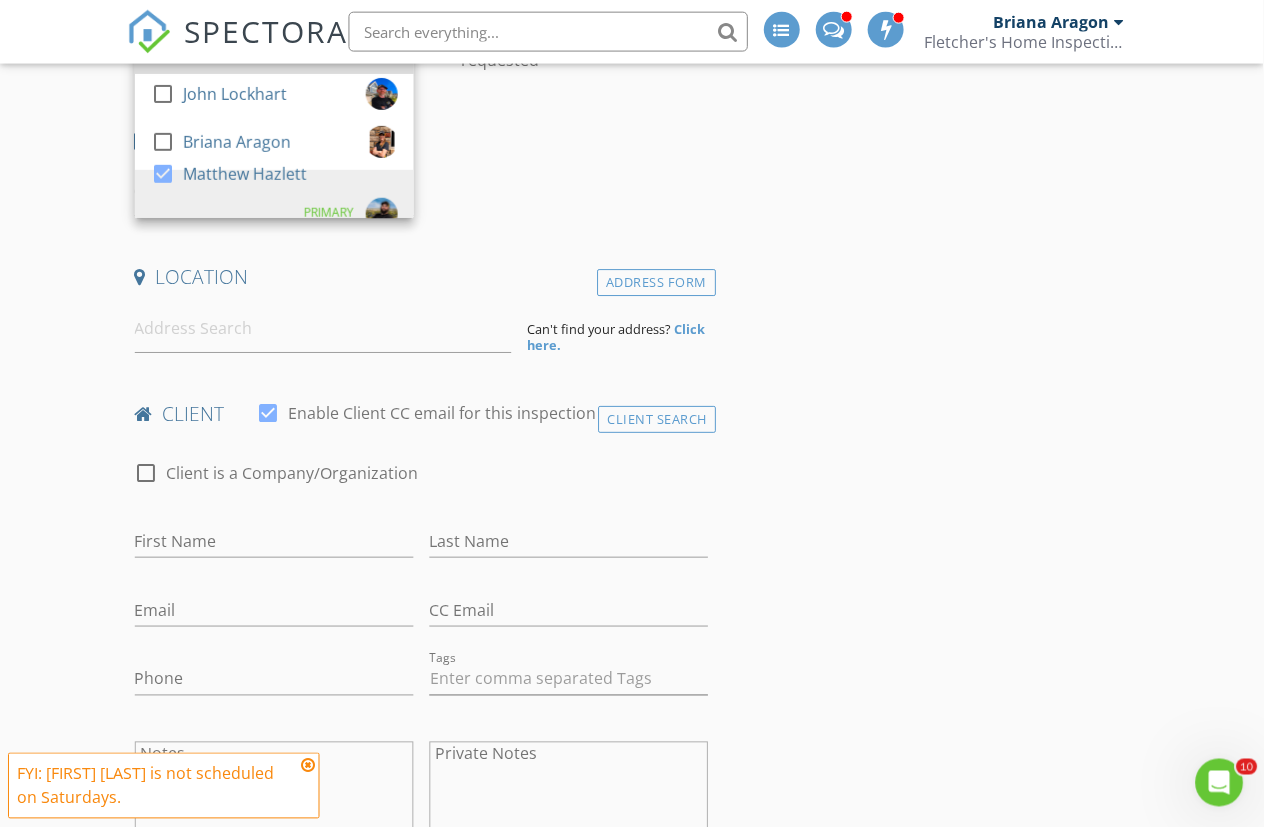 scroll, scrollTop: 311, scrollLeft: 0, axis: vertical 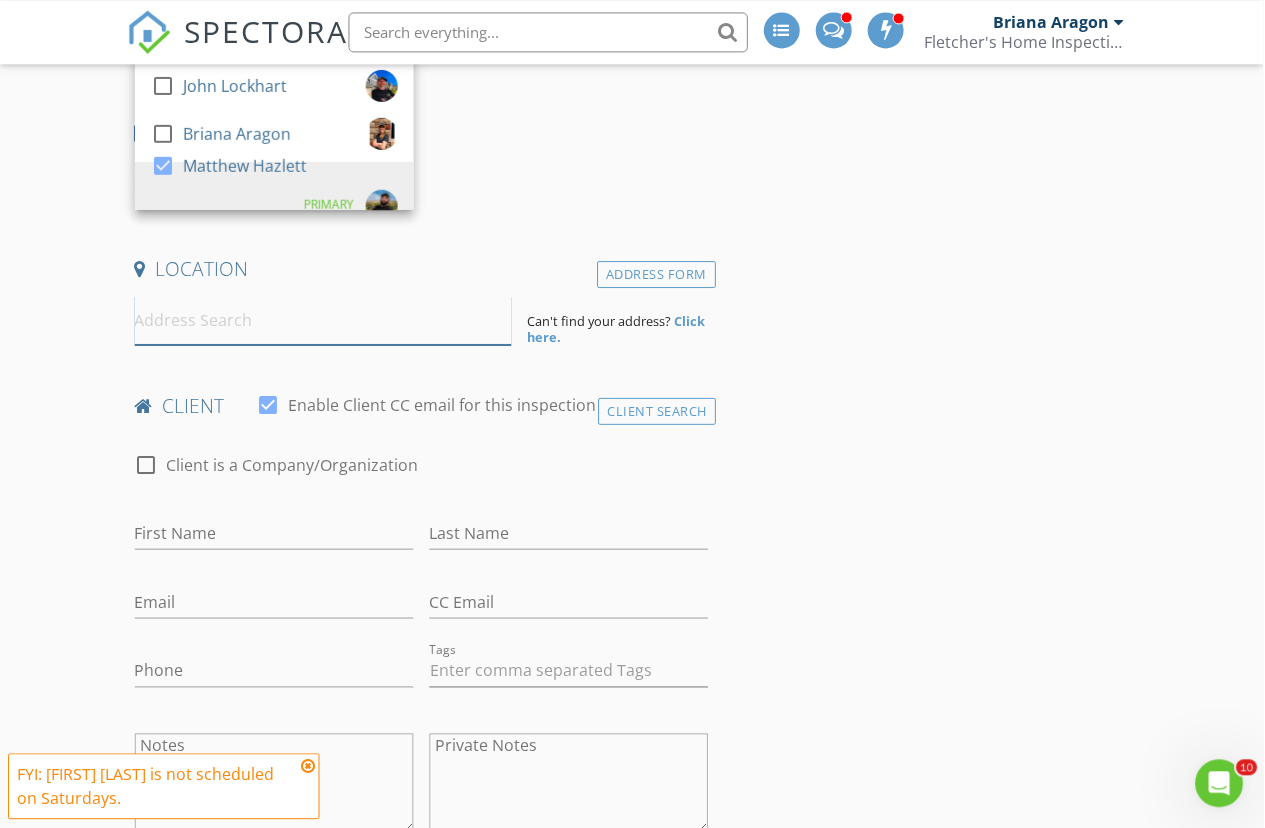 click at bounding box center [324, 320] 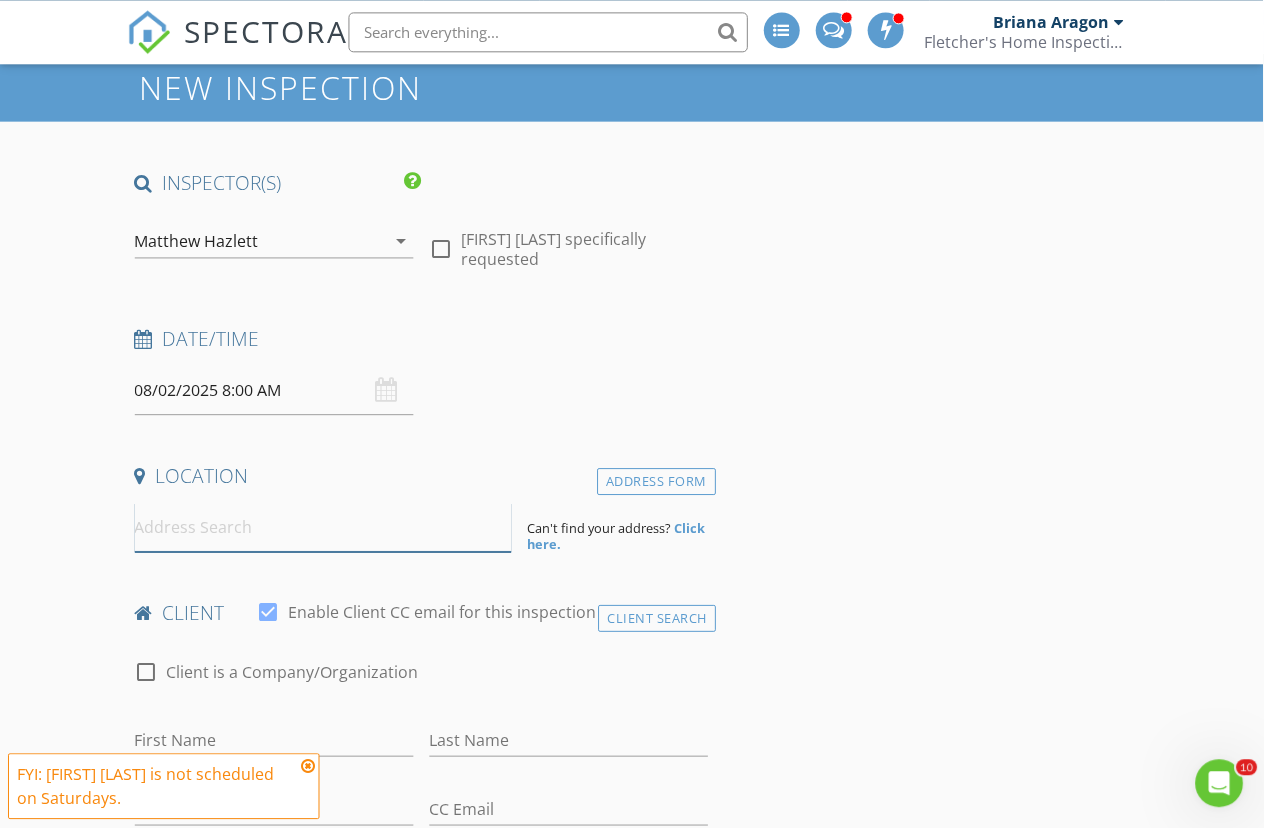 scroll, scrollTop: 108, scrollLeft: 0, axis: vertical 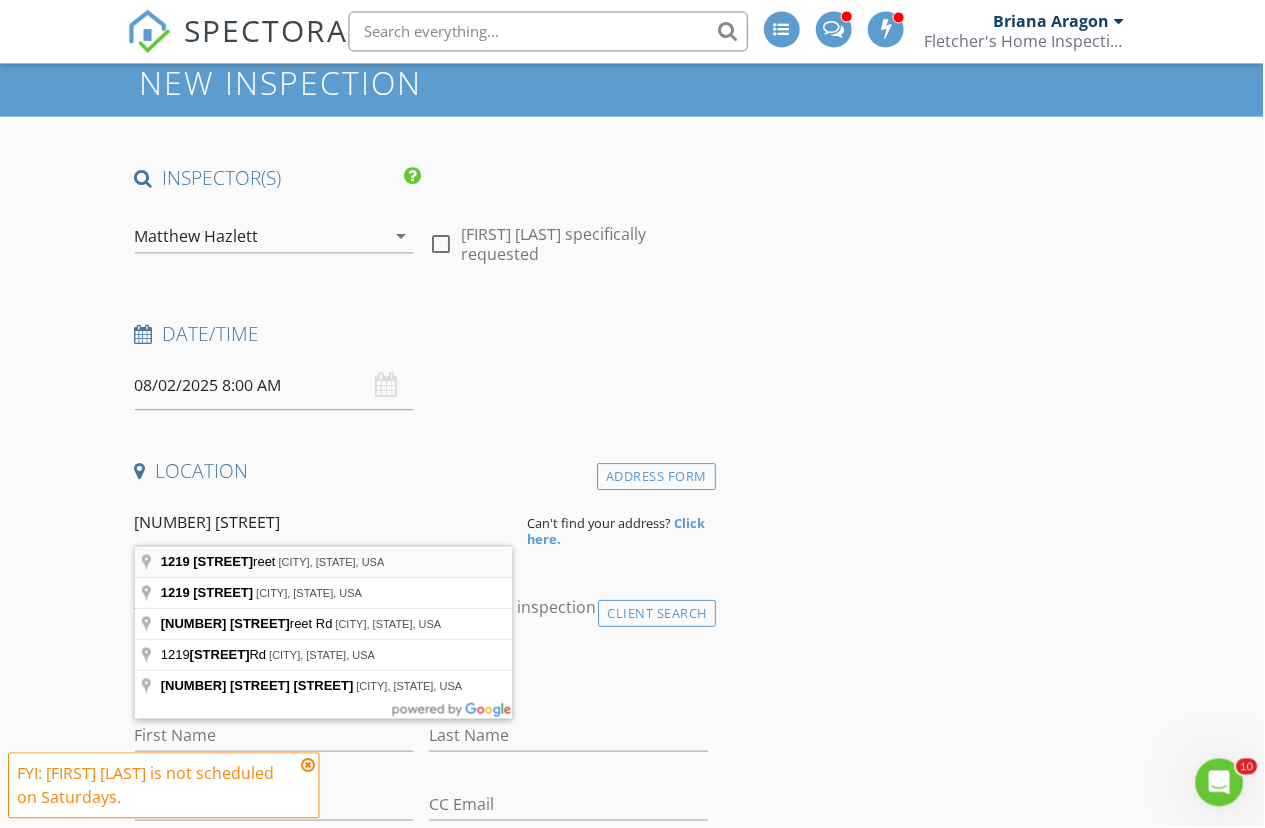 type on "1219 17th Street, Greeley, CO, USA" 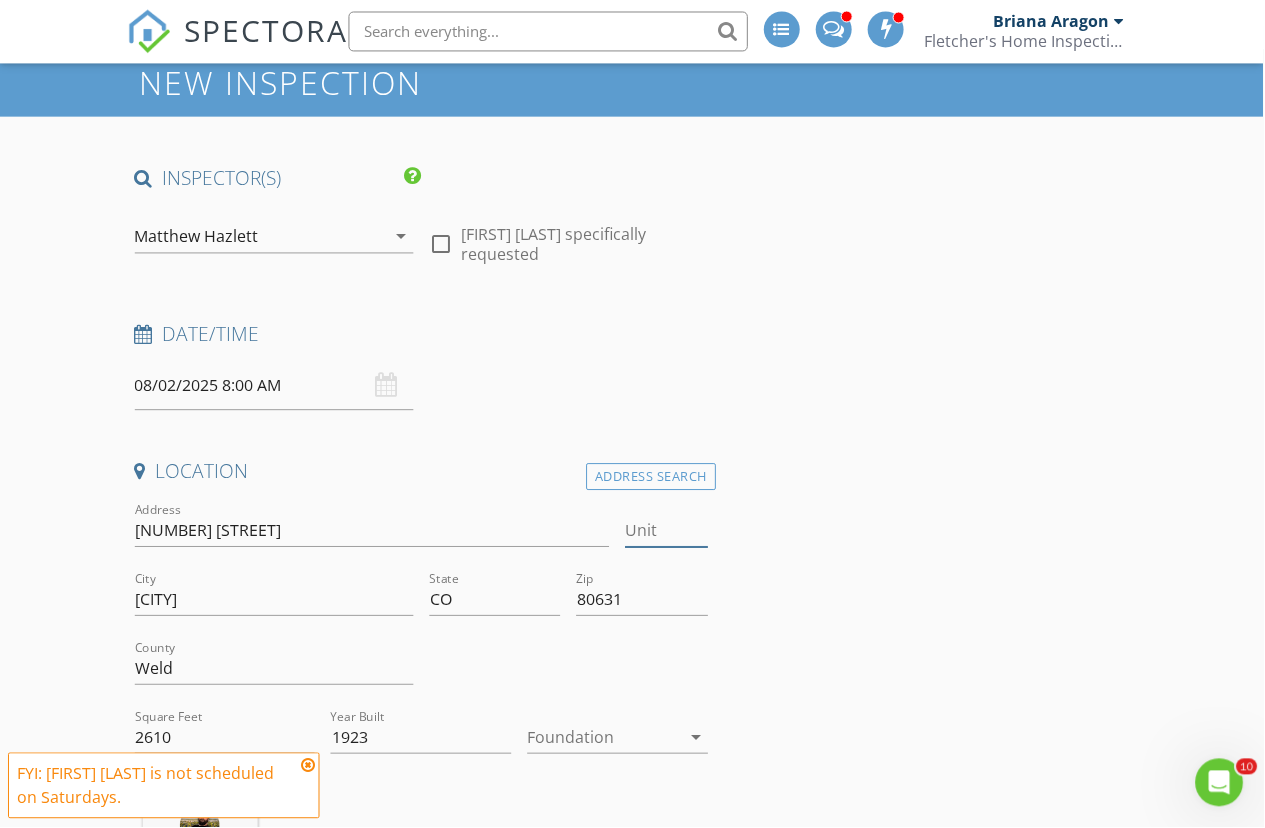 click on "Unit" at bounding box center [667, 531] 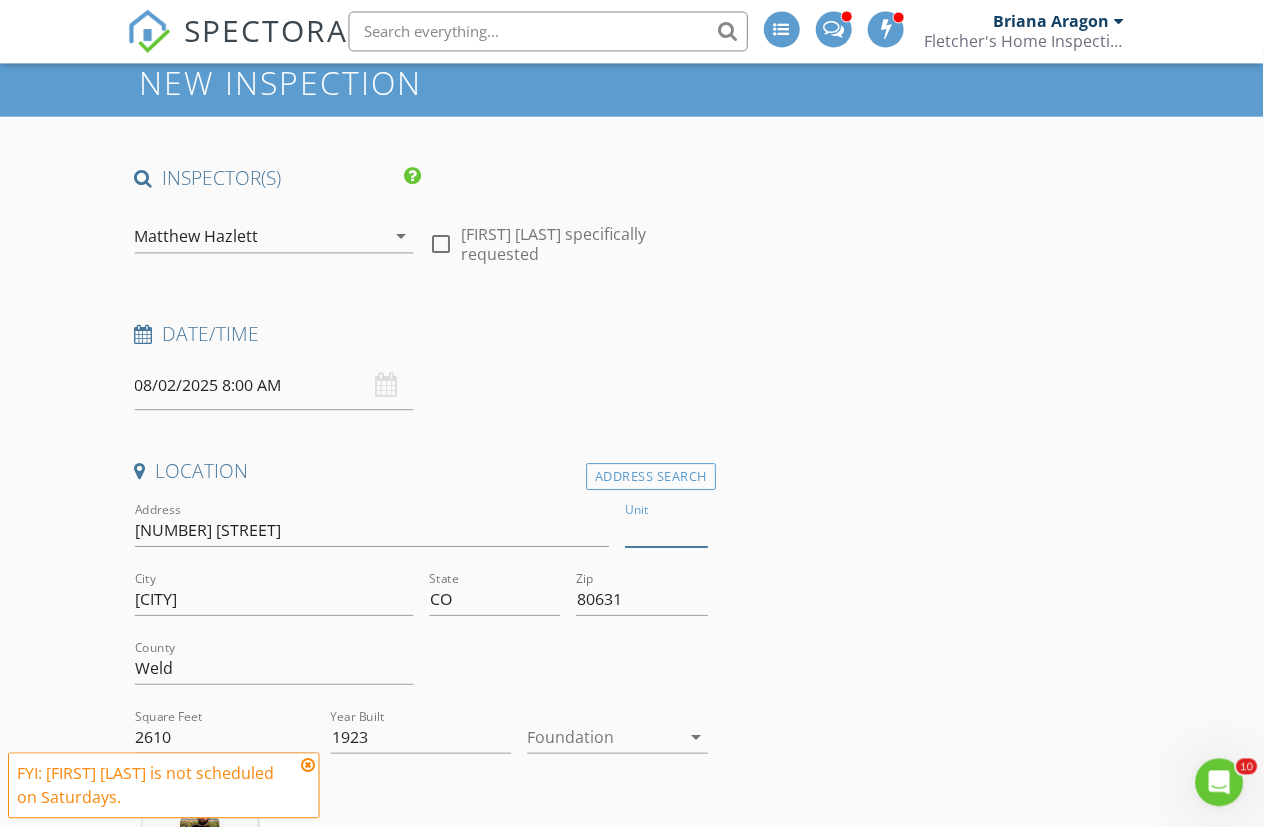 type on "2" 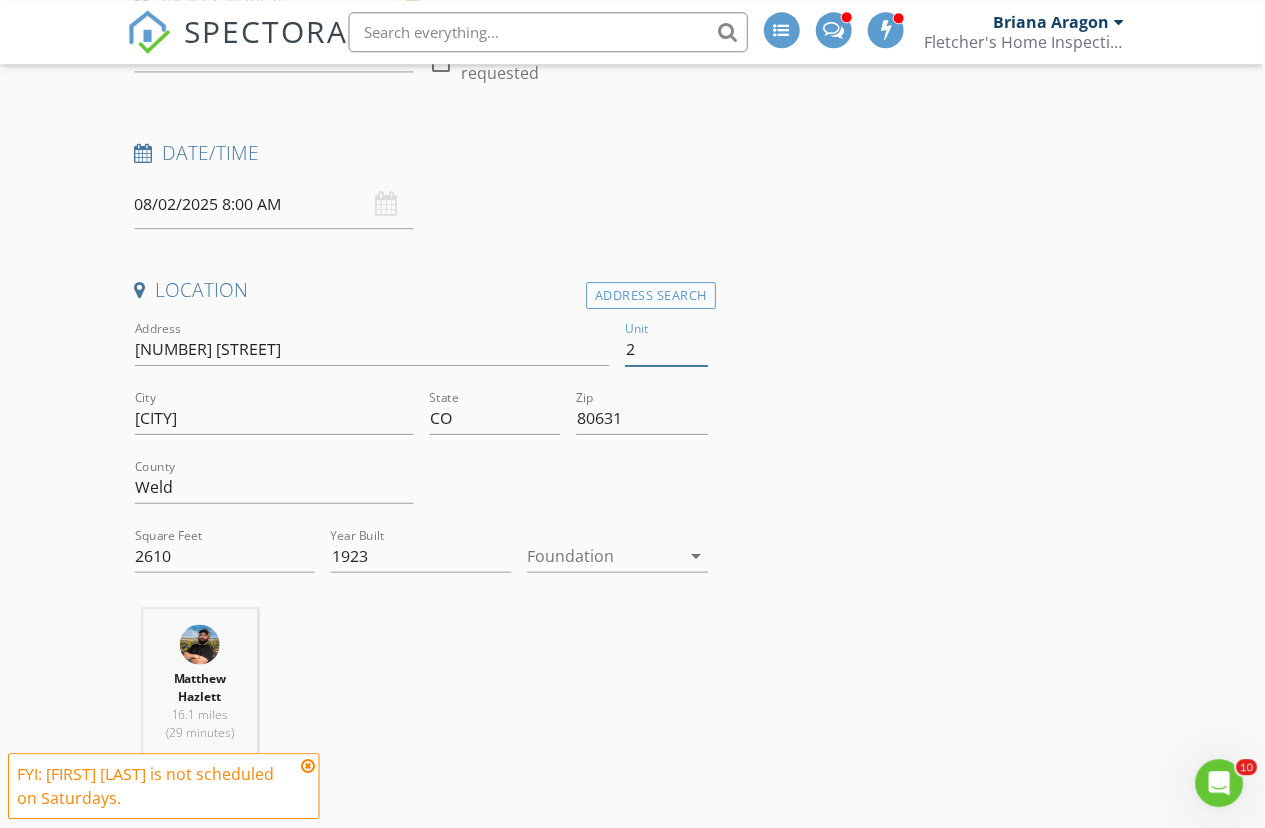 type 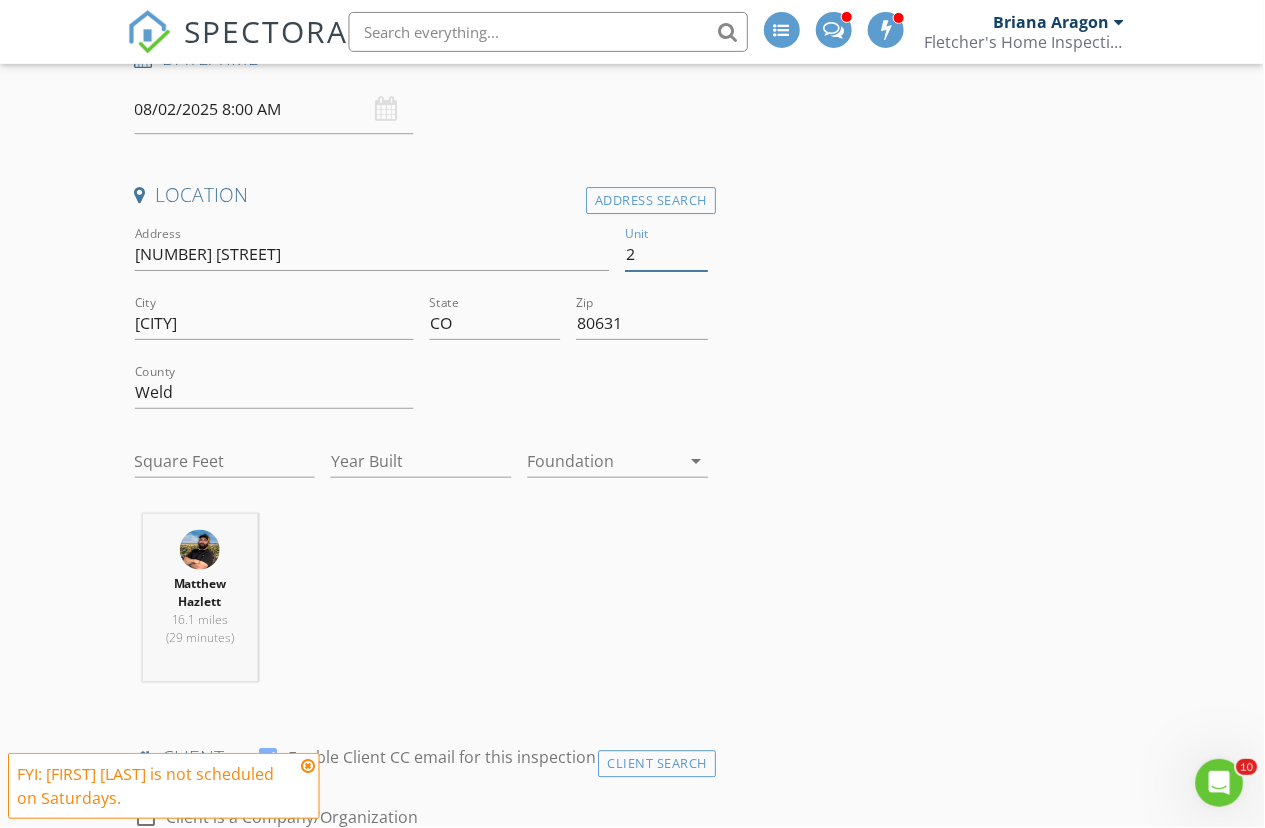 scroll, scrollTop: 414, scrollLeft: 0, axis: vertical 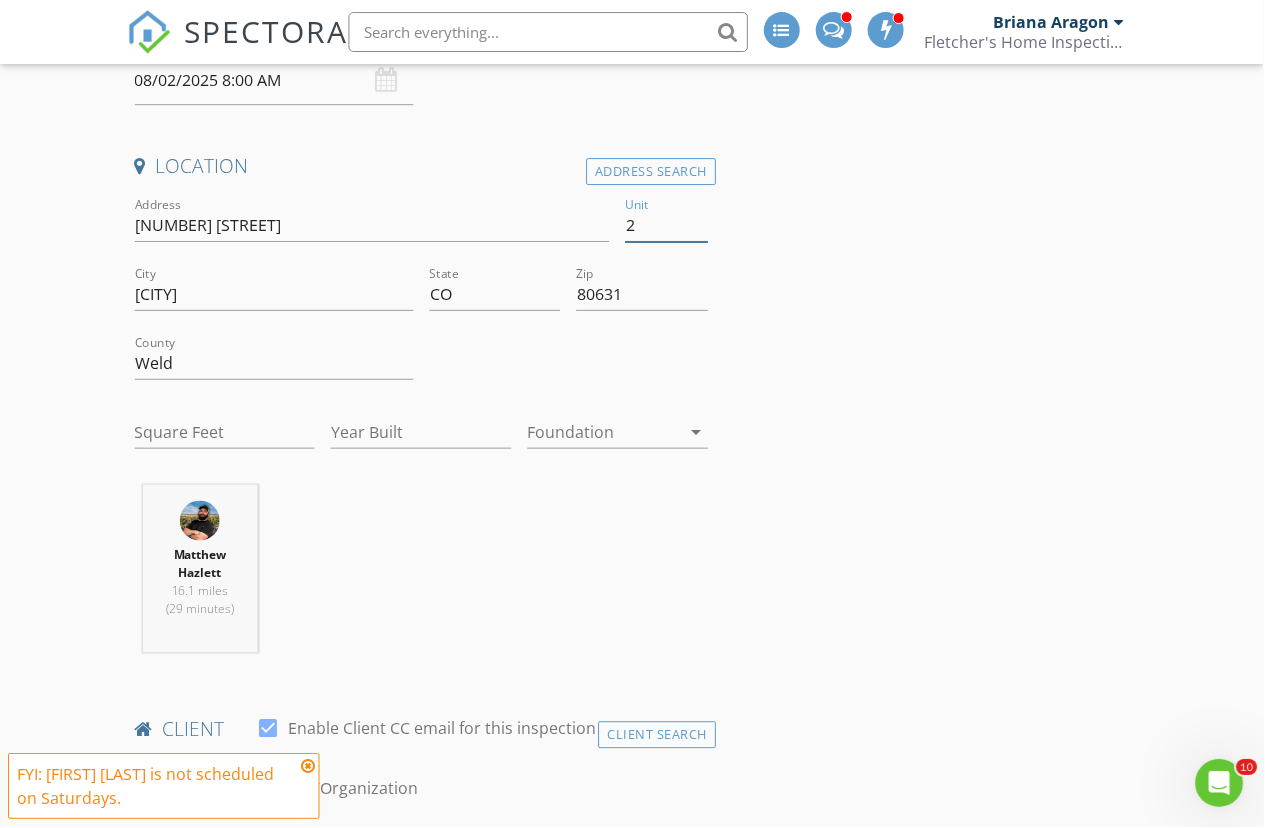 type on "2" 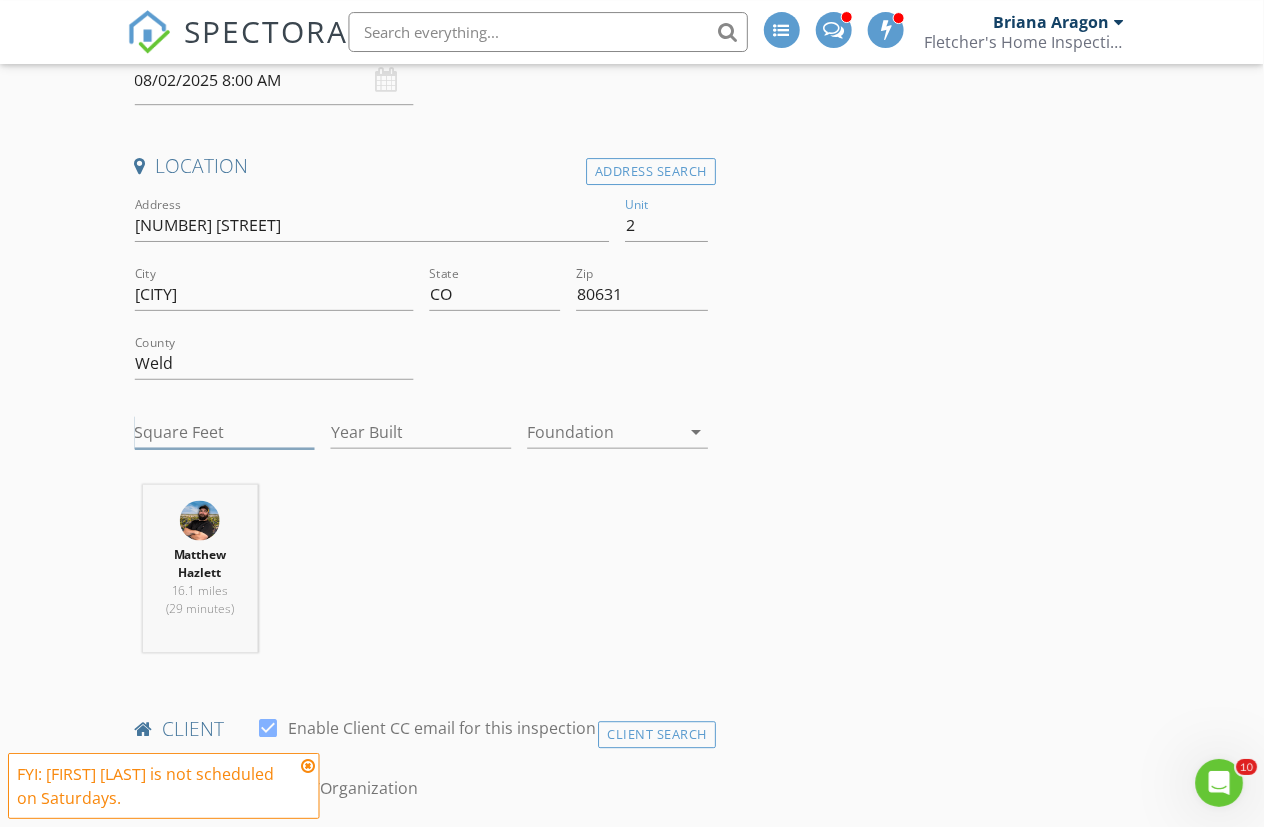 click on "Square Feet" at bounding box center (225, 432) 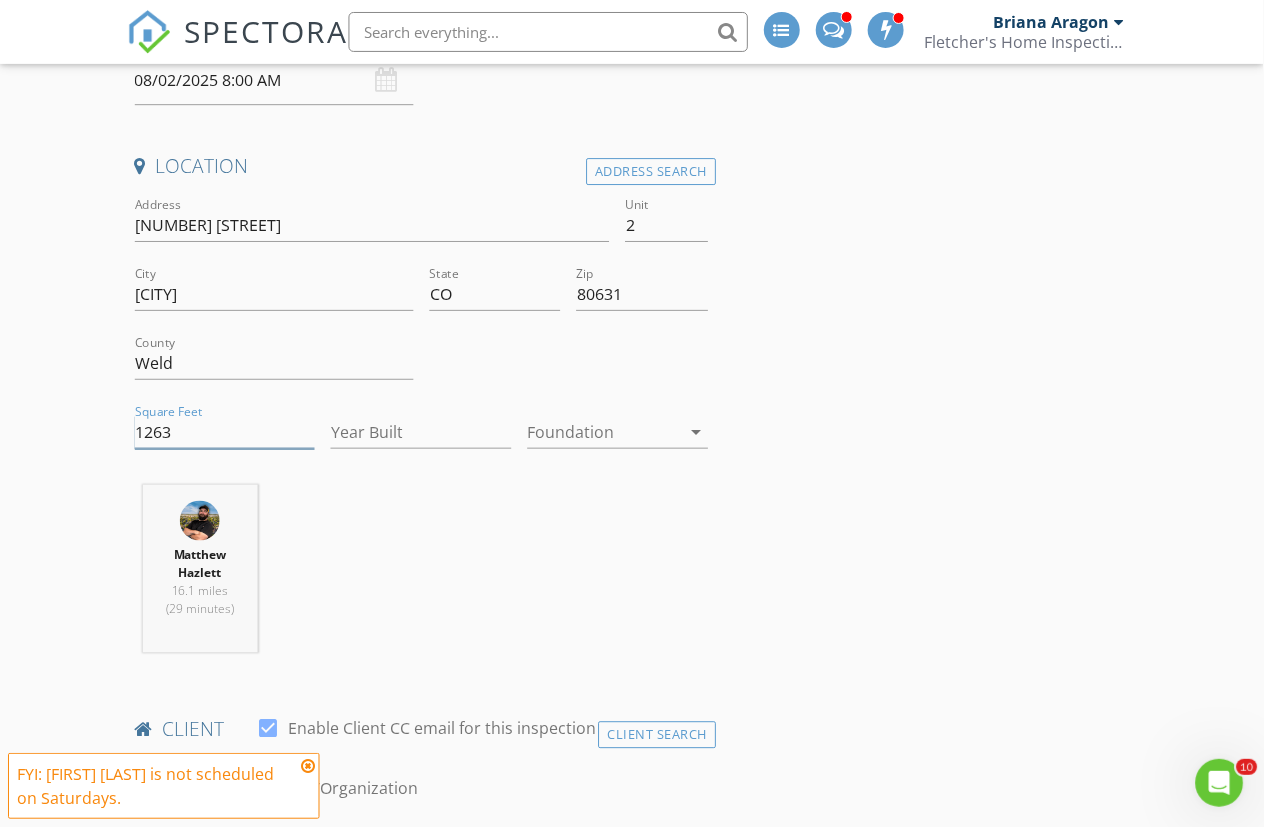 type on "1263" 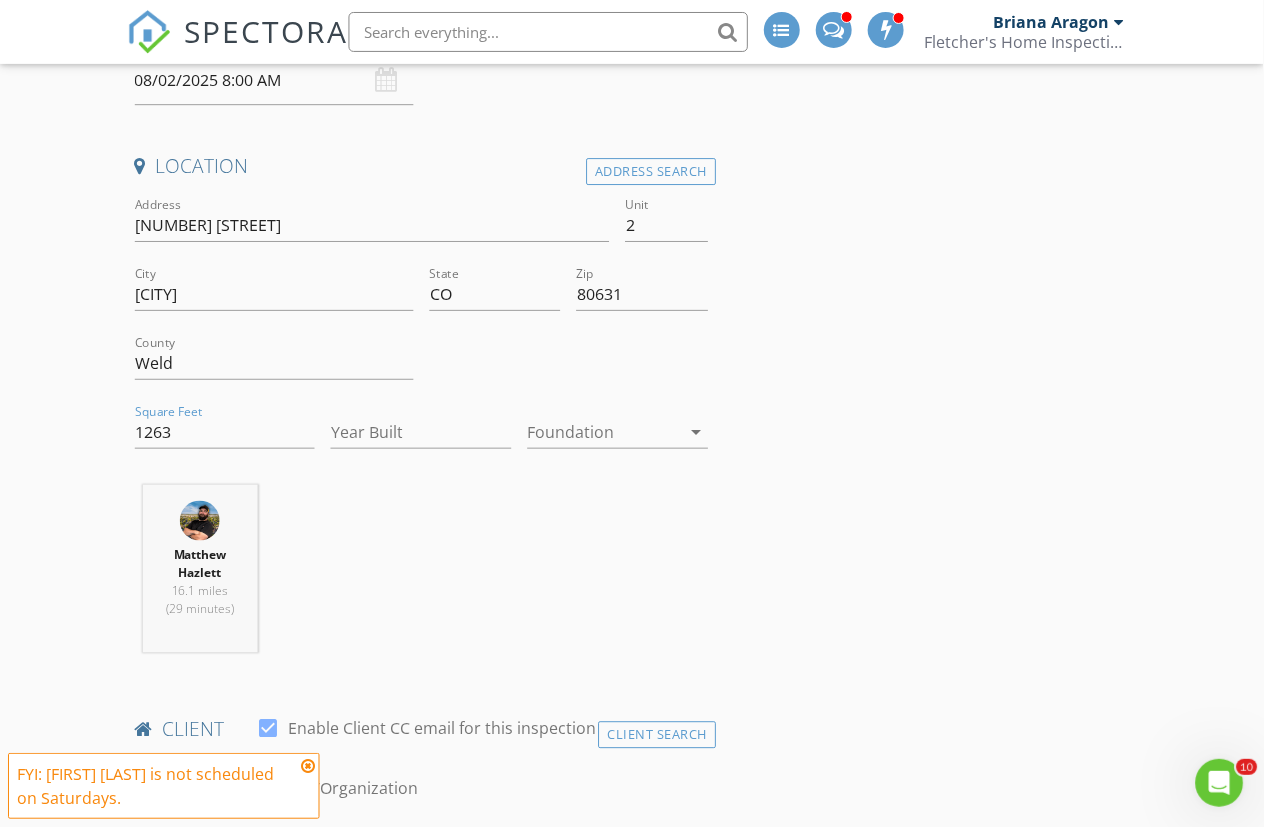 click on "INSPECTOR(S)
check_box_outline_blank   Brent Fletcher     check_box_outline_blank   John Lockhart     check_box_outline_blank   Briana Aragon     check_box   Matthew Hazlett   PRIMARY   Matthew Hazlett arrow_drop_down   check_box_outline_blank Matthew Hazlett specifically requested
Date/Time
08/02/2025 8:00 AM
Location
Address Search       Address 1219 17th St   Unit 2   City Greeley   State CO   Zip 80631   County Weld     Square Feet 1263   Year Built   Foundation arrow_drop_down     Matthew Hazlett     16.1 miles     (29 minutes)
client
check_box Enable Client CC email for this inspection   Client Search     check_box_outline_blank Client is a Company/Organization     First Name   Last Name   Email   CC Email   Phone         Tags         Notes   Private Notes
ADD ADDITIONAL client
check_box_outline_blank" at bounding box center (633, 1723) 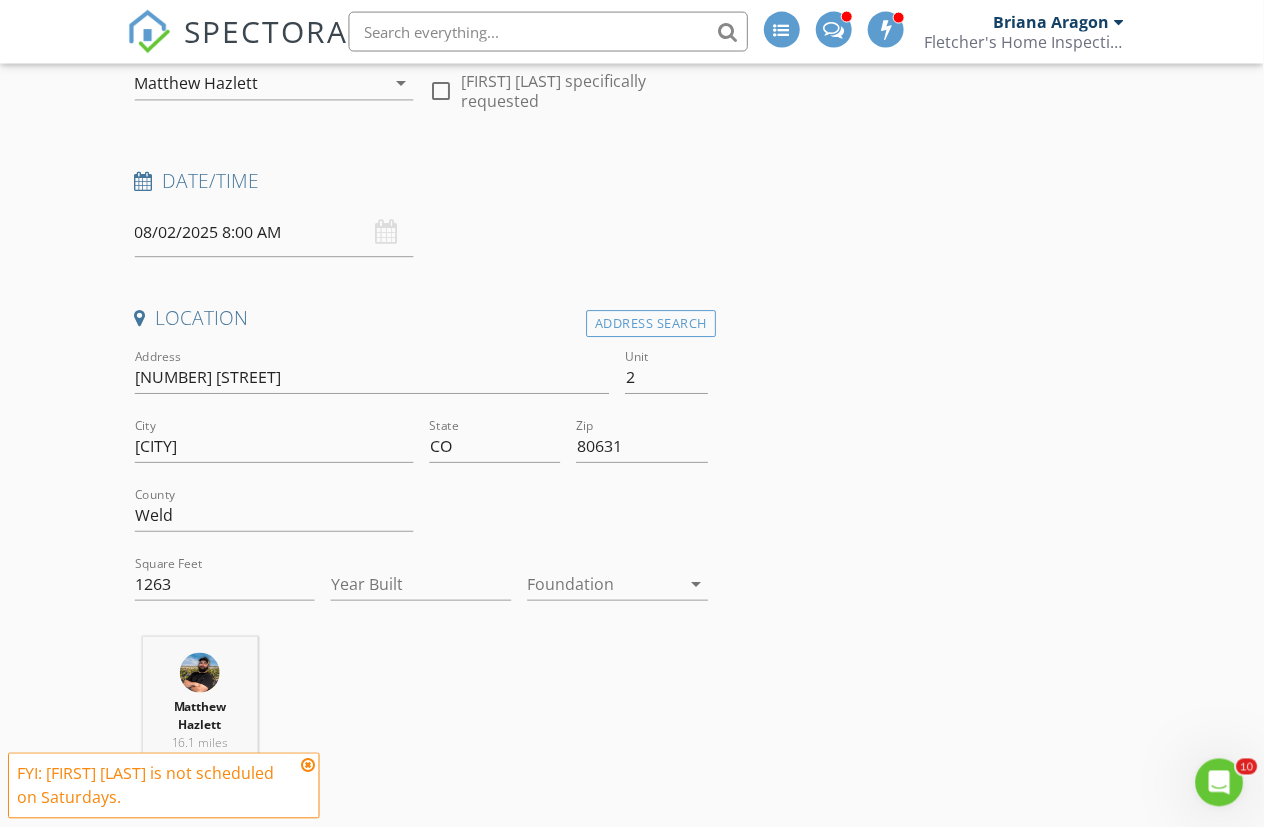 scroll, scrollTop: 252, scrollLeft: 0, axis: vertical 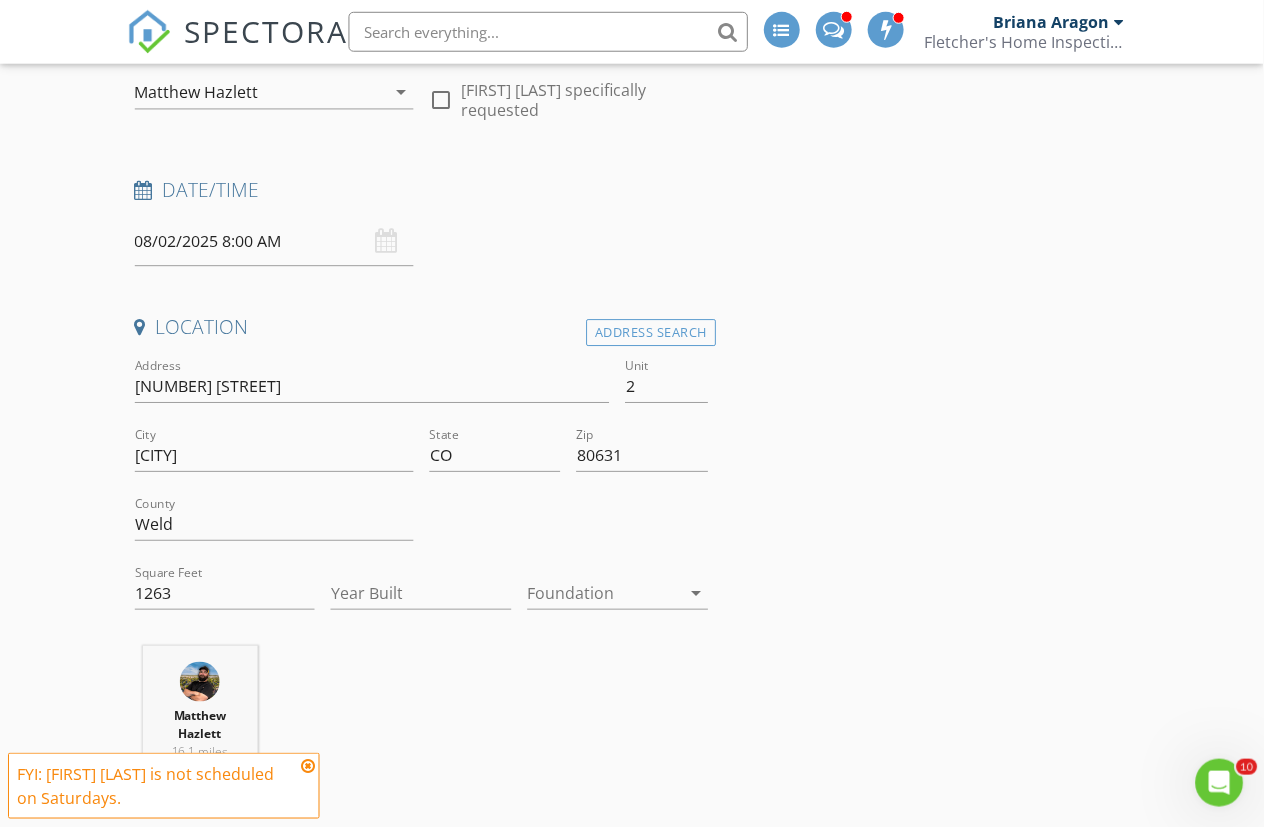 click on "08/02/2025 8:00 AM" at bounding box center [274, 242] 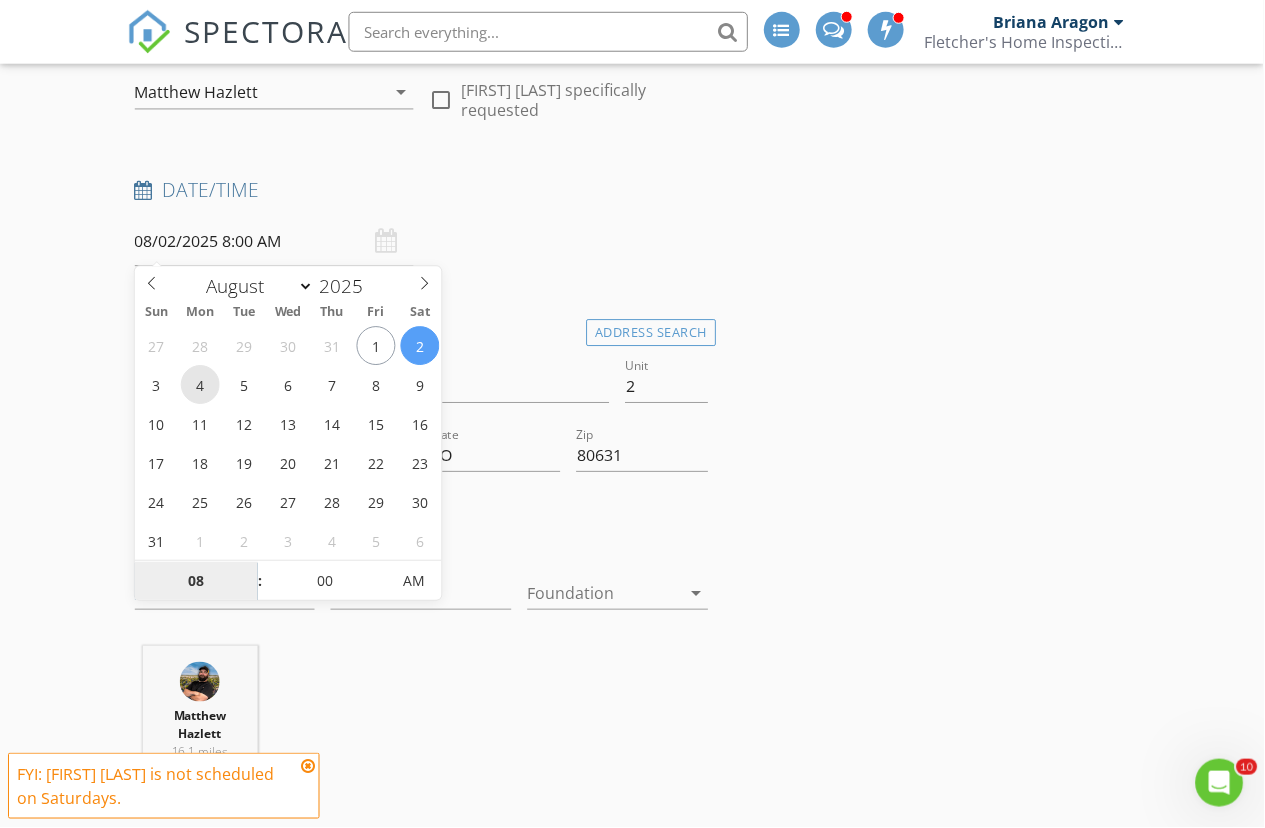 type on "08/04/2025 8:00 AM" 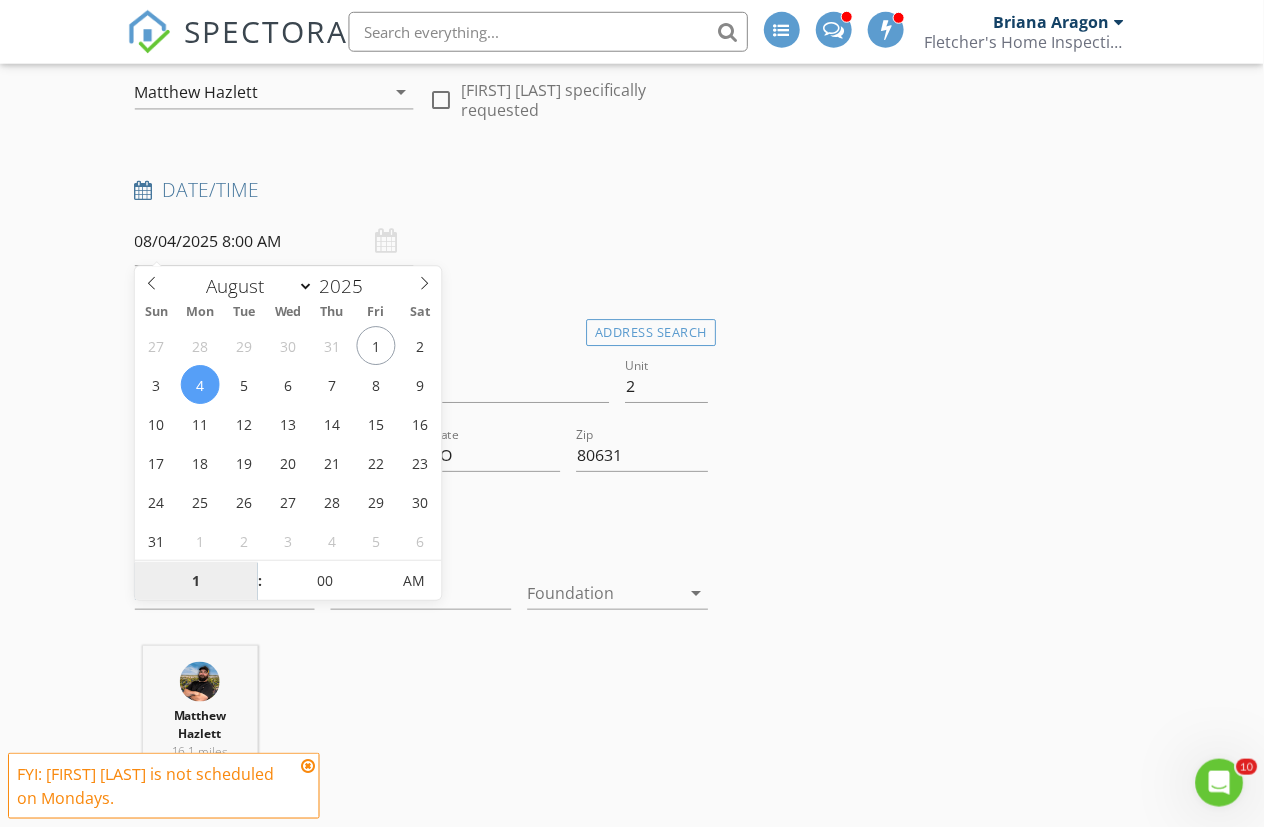 type on "11" 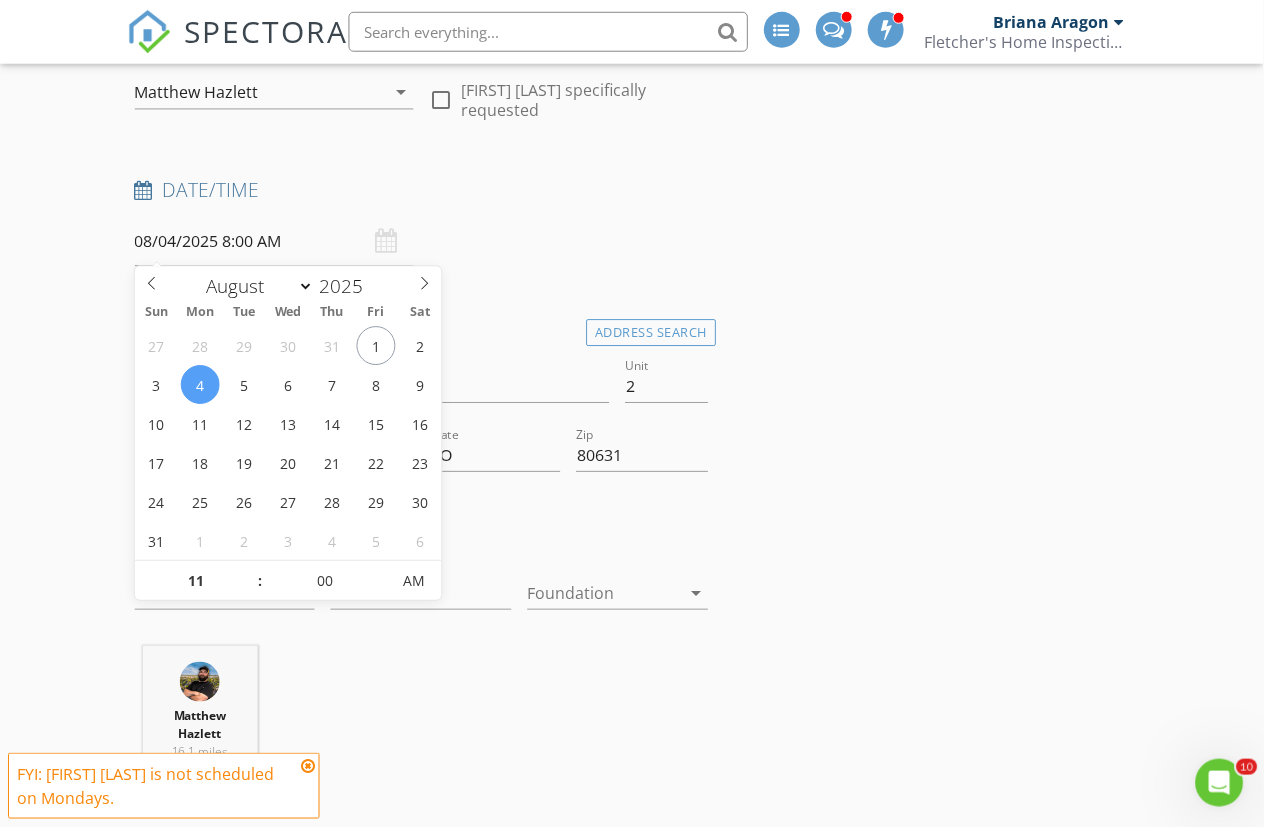 type on "08/04/2025 11:00 AM" 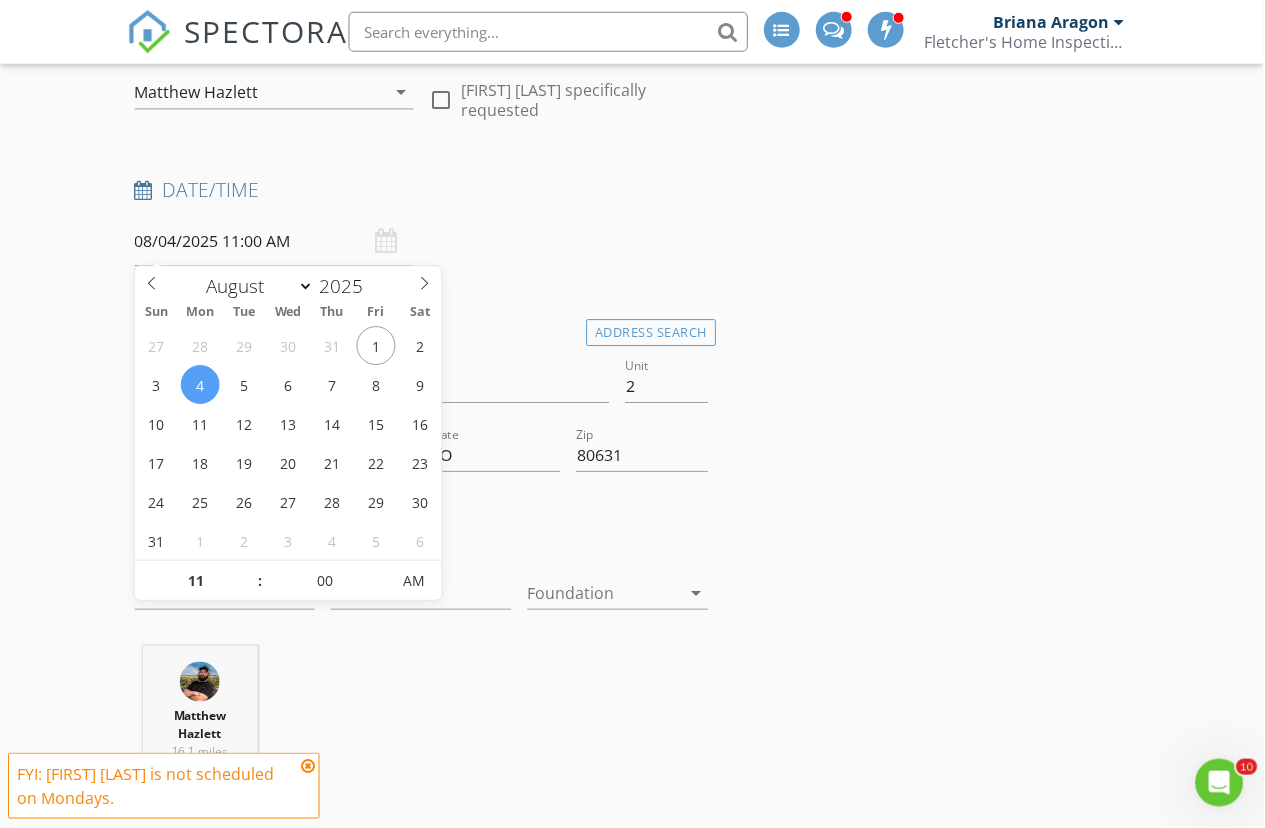click on "INSPECTOR(S)
check_box_outline_blank   Brent Fletcher     check_box_outline_blank   John Lockhart     check_box_outline_blank   Briana Aragon     check_box   Matthew Hazlett   PRIMARY   Matthew Hazlett arrow_drop_down   check_box_outline_blank Matthew Hazlett specifically requested
Date/Time
08/04/2025 11:00 AM
Location
Address Search       Address 1219 17th St   Unit 2   City Greeley   State CO   Zip 80631   County Weld     Square Feet 1263   Year Built   Foundation arrow_drop_down     Matthew Hazlett     16.1 miles     (29 minutes)
client
check_box Enable Client CC email for this inspection   Client Search     check_box_outline_blank Client is a Company/Organization     First Name   Last Name   Email   CC Email   Phone         Tags         Notes   Private Notes
ADD ADDITIONAL client
check_box_outline_blank" at bounding box center [633, 1885] 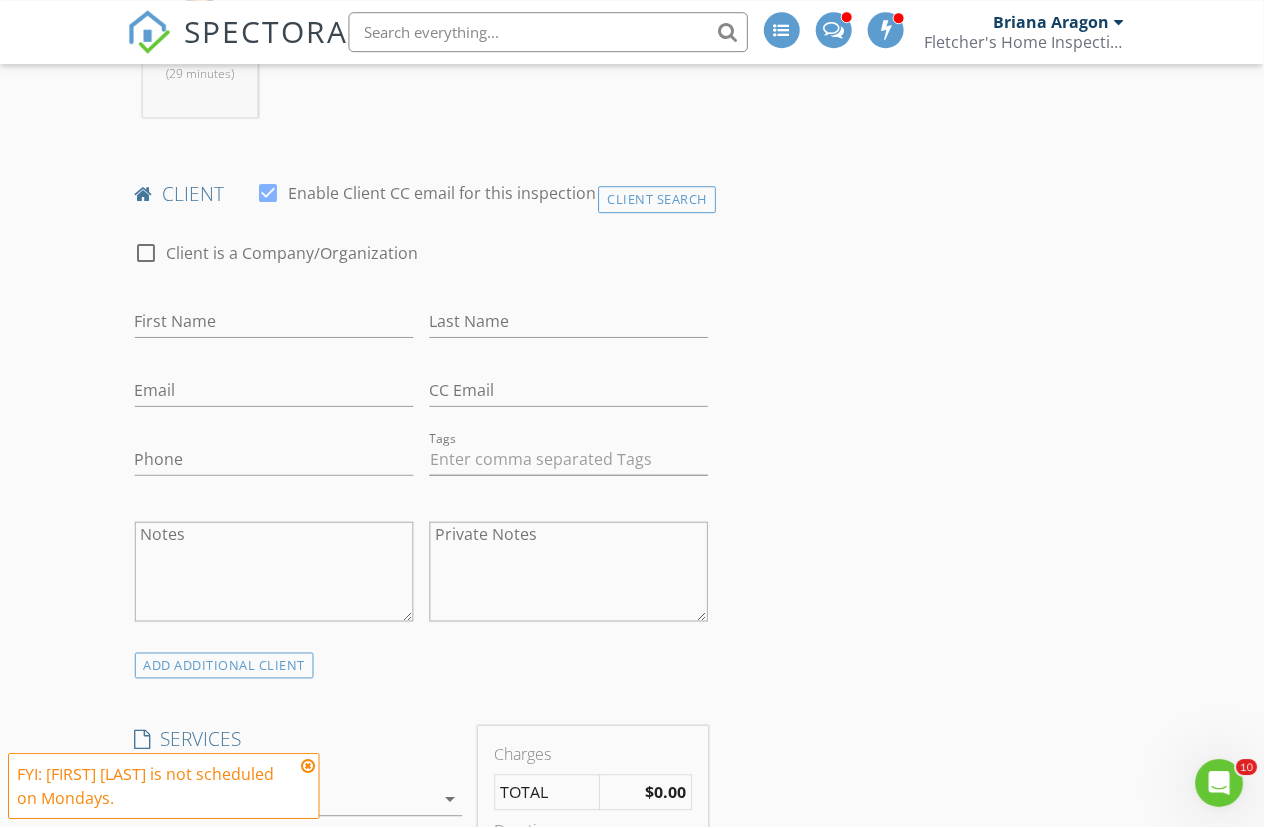 scroll, scrollTop: 971, scrollLeft: 0, axis: vertical 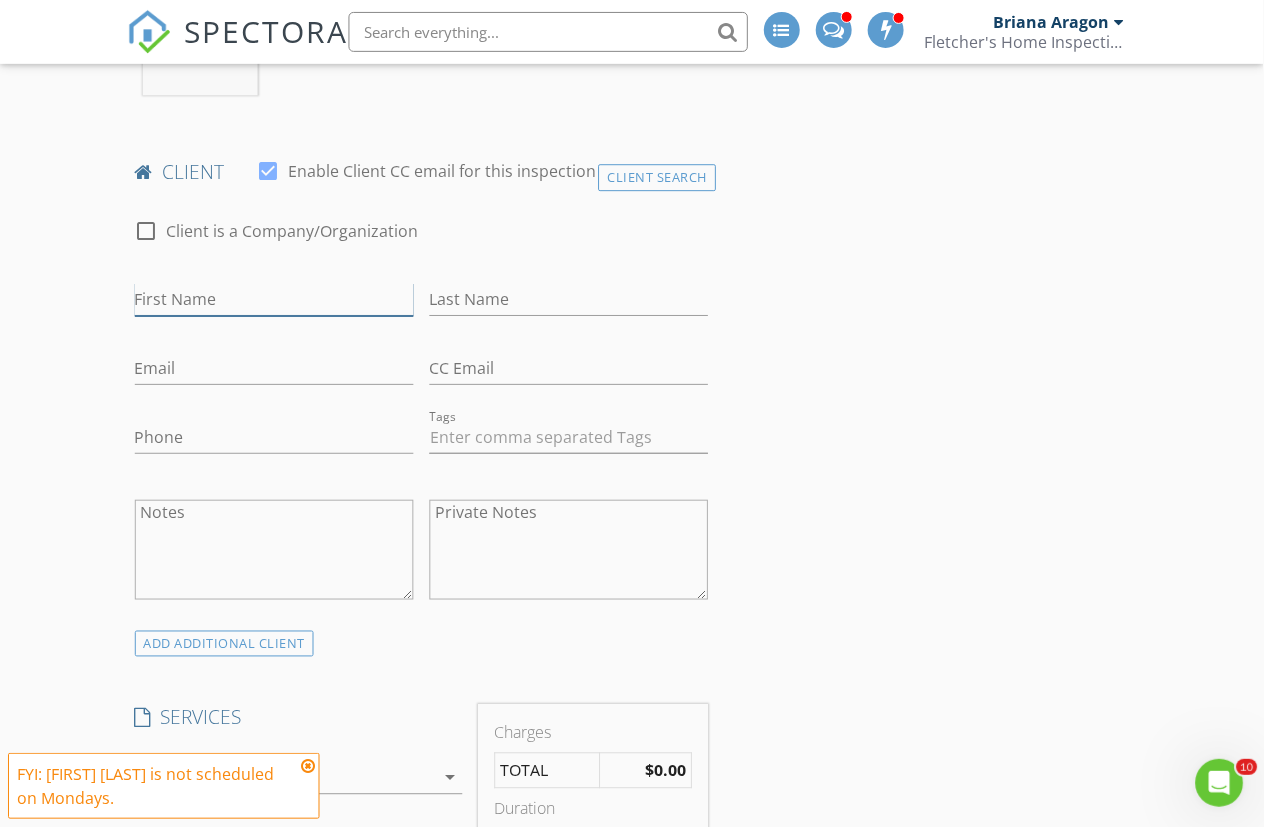 click on "First Name" at bounding box center (274, 300) 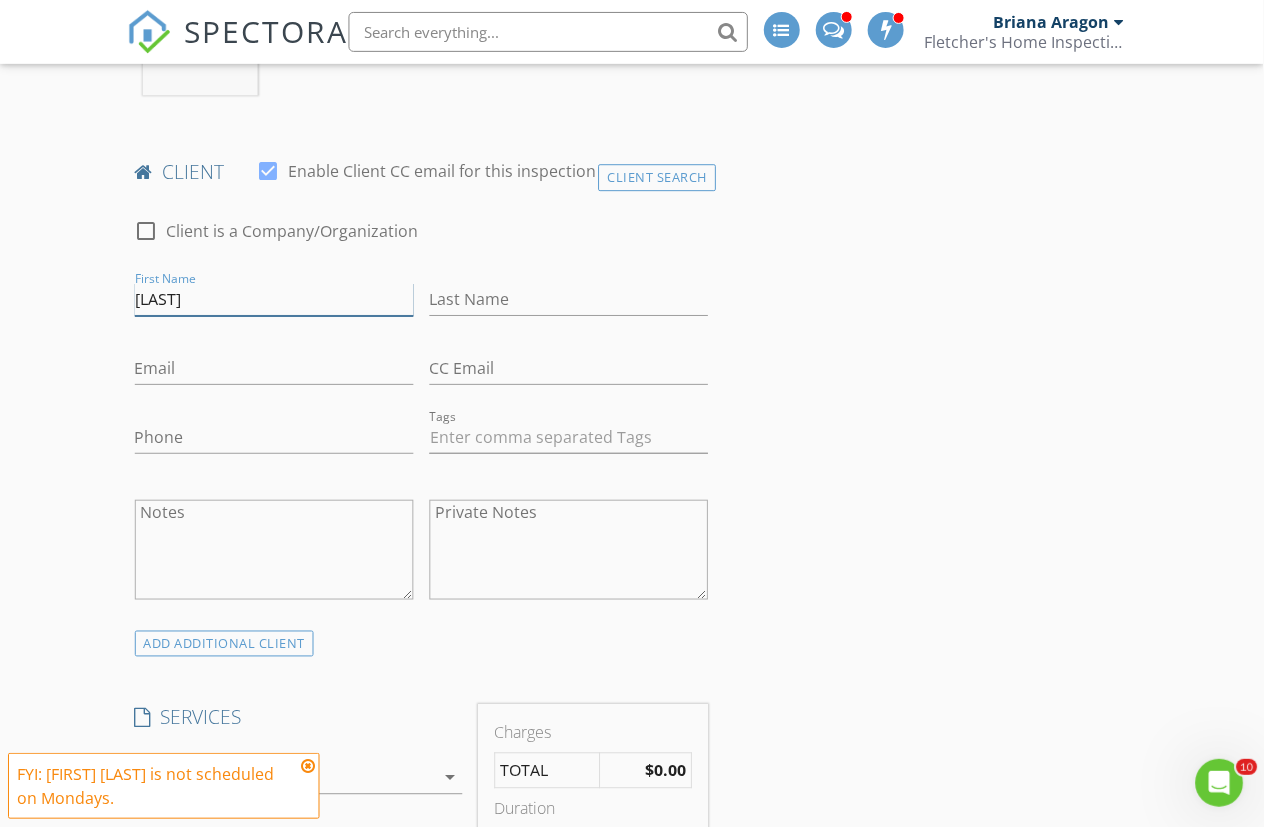 type on "Tara" 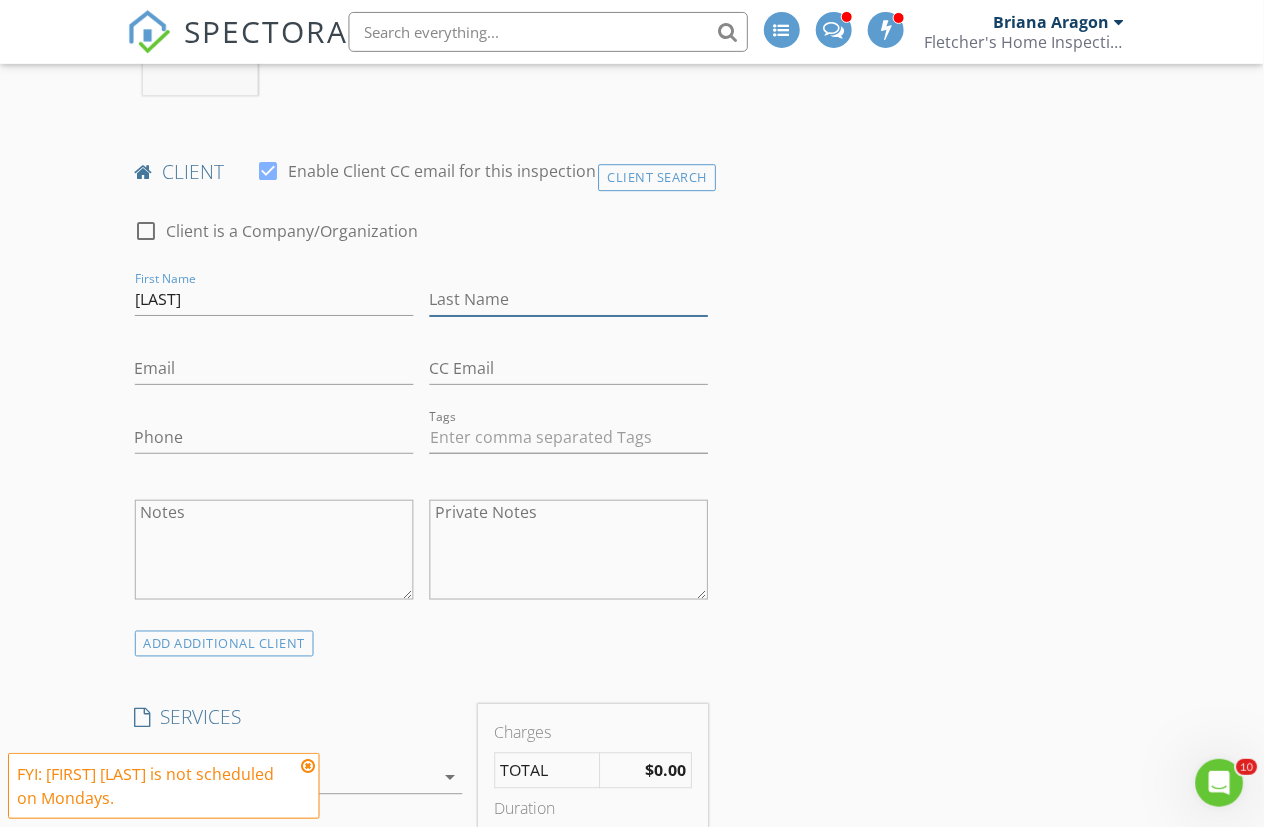 click on "Last Name" at bounding box center (569, 300) 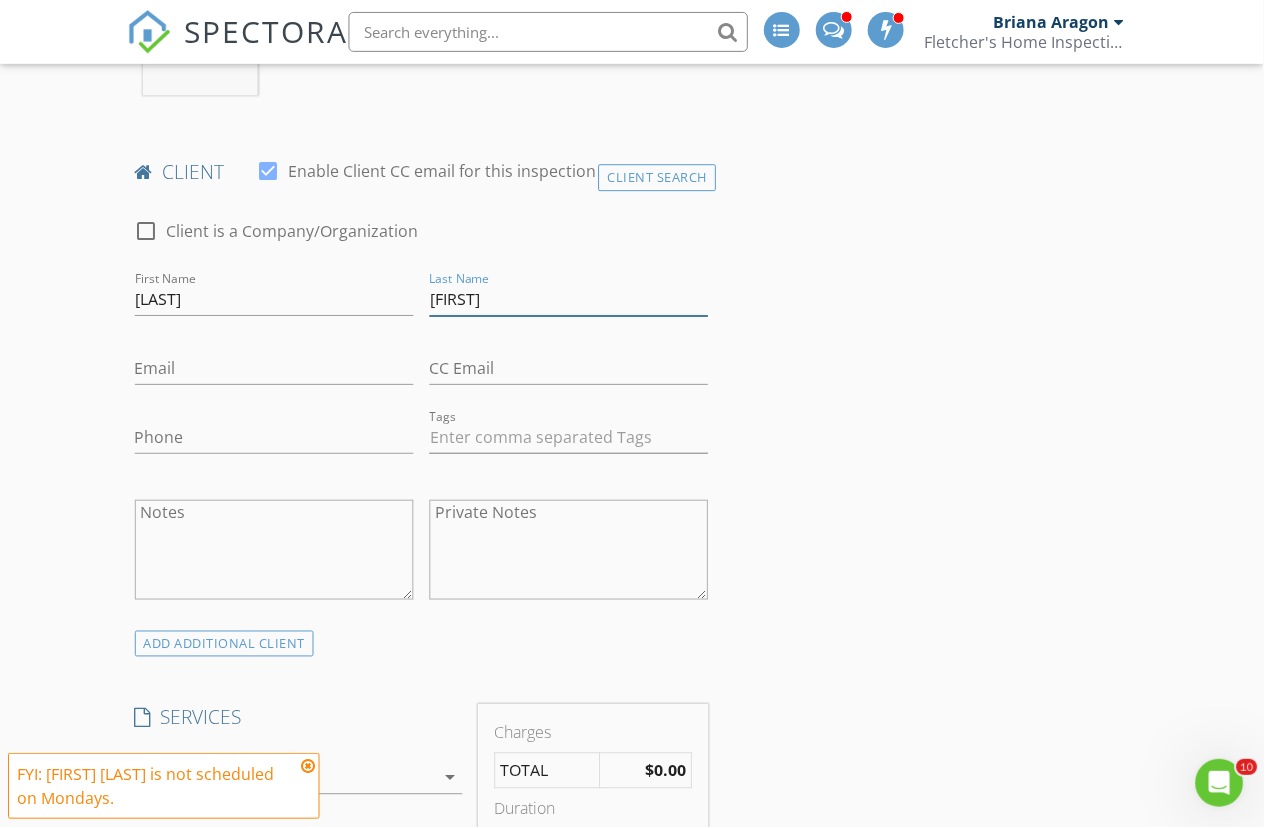 type on "Kendott" 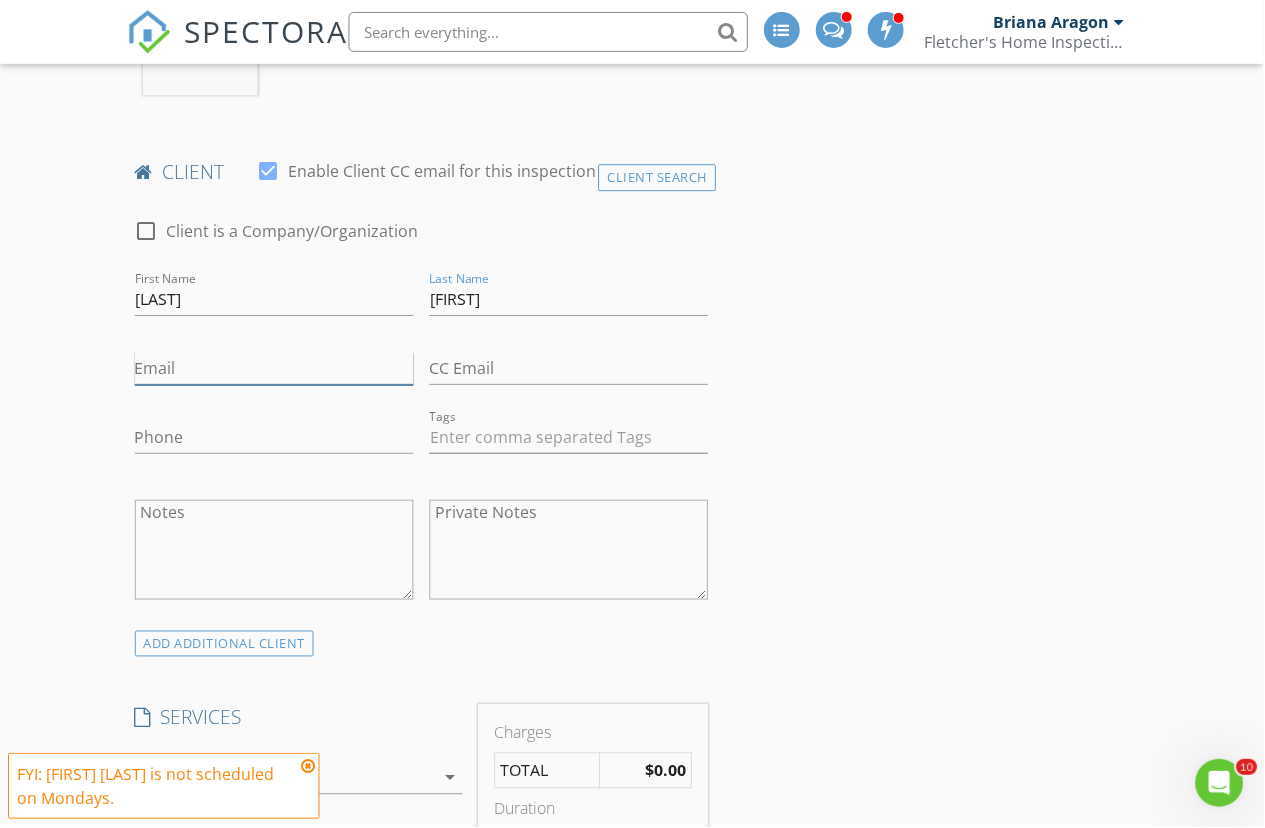 click on "Email" at bounding box center (274, 369) 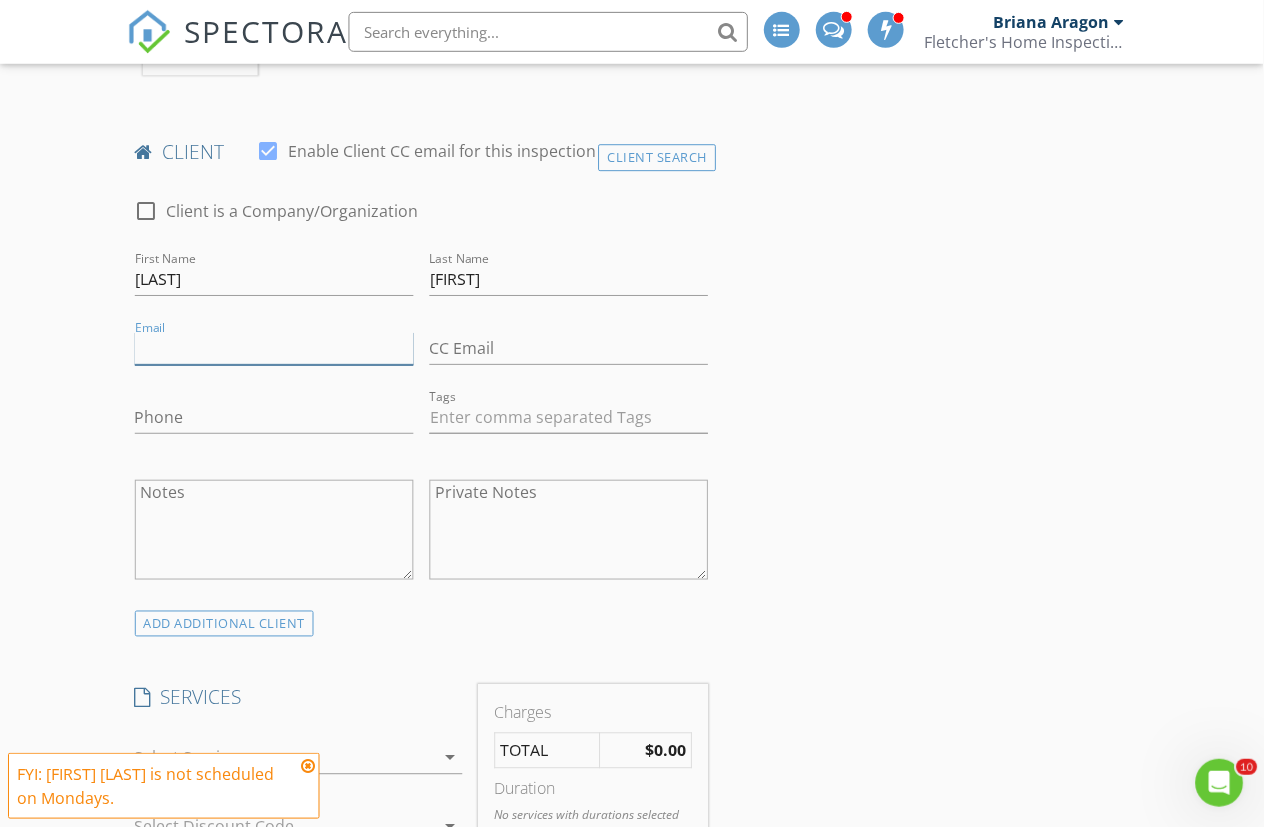 scroll, scrollTop: 992, scrollLeft: 0, axis: vertical 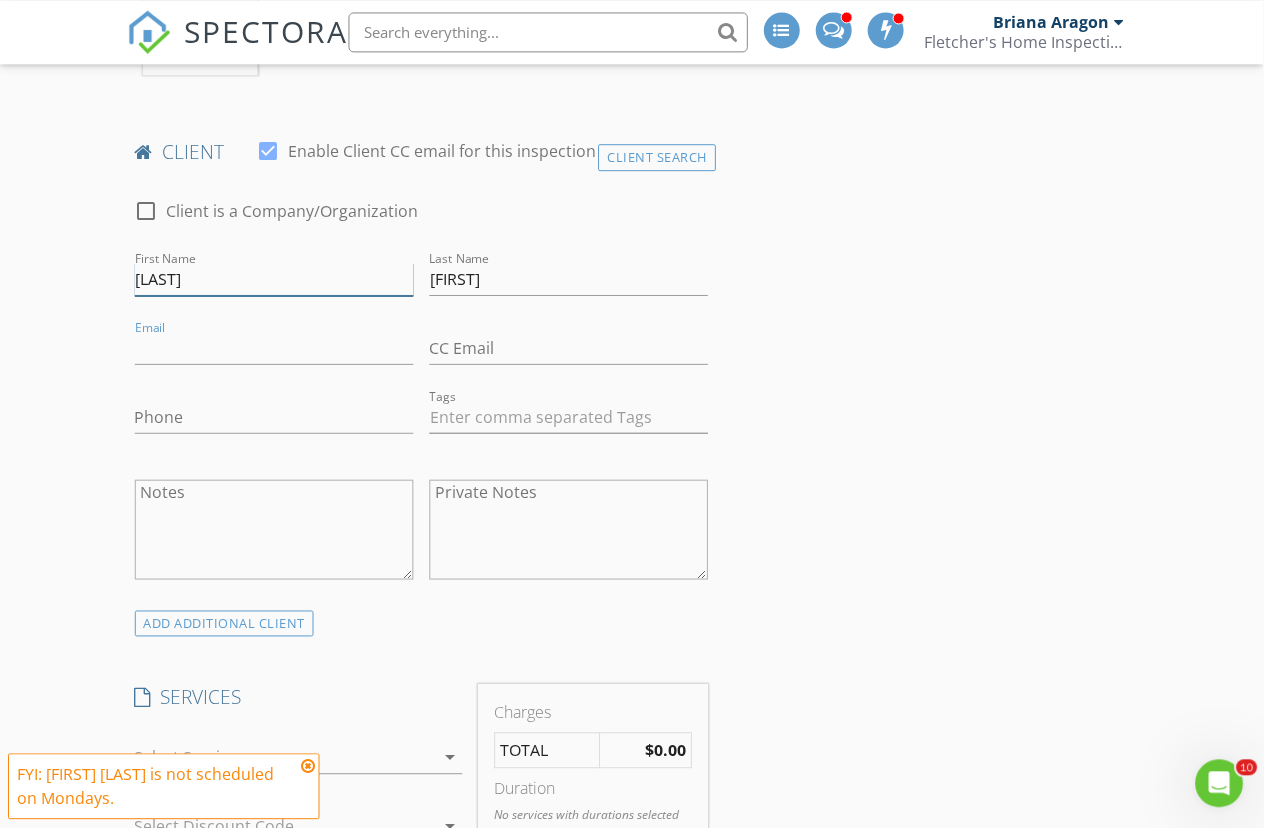 click on "Tara" at bounding box center (274, 279) 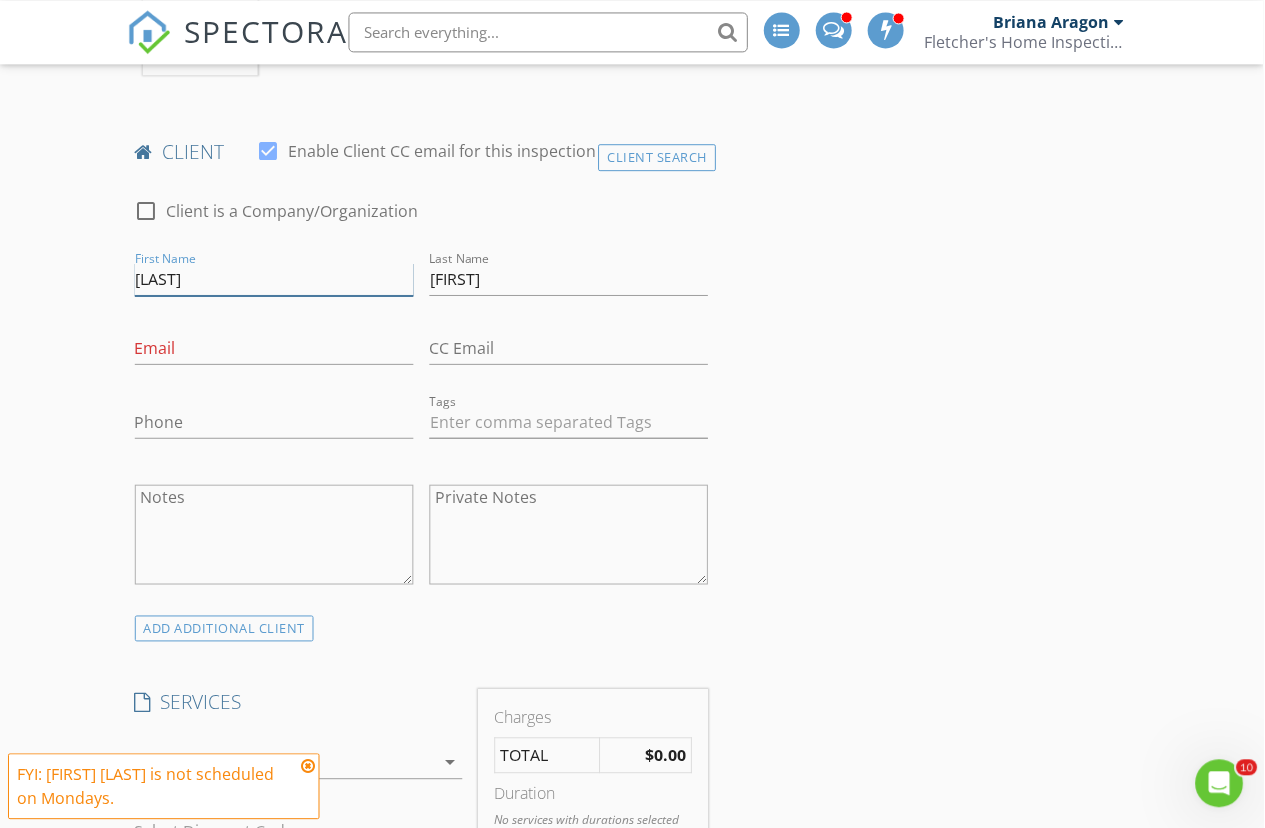 scroll, scrollTop: 992, scrollLeft: 0, axis: vertical 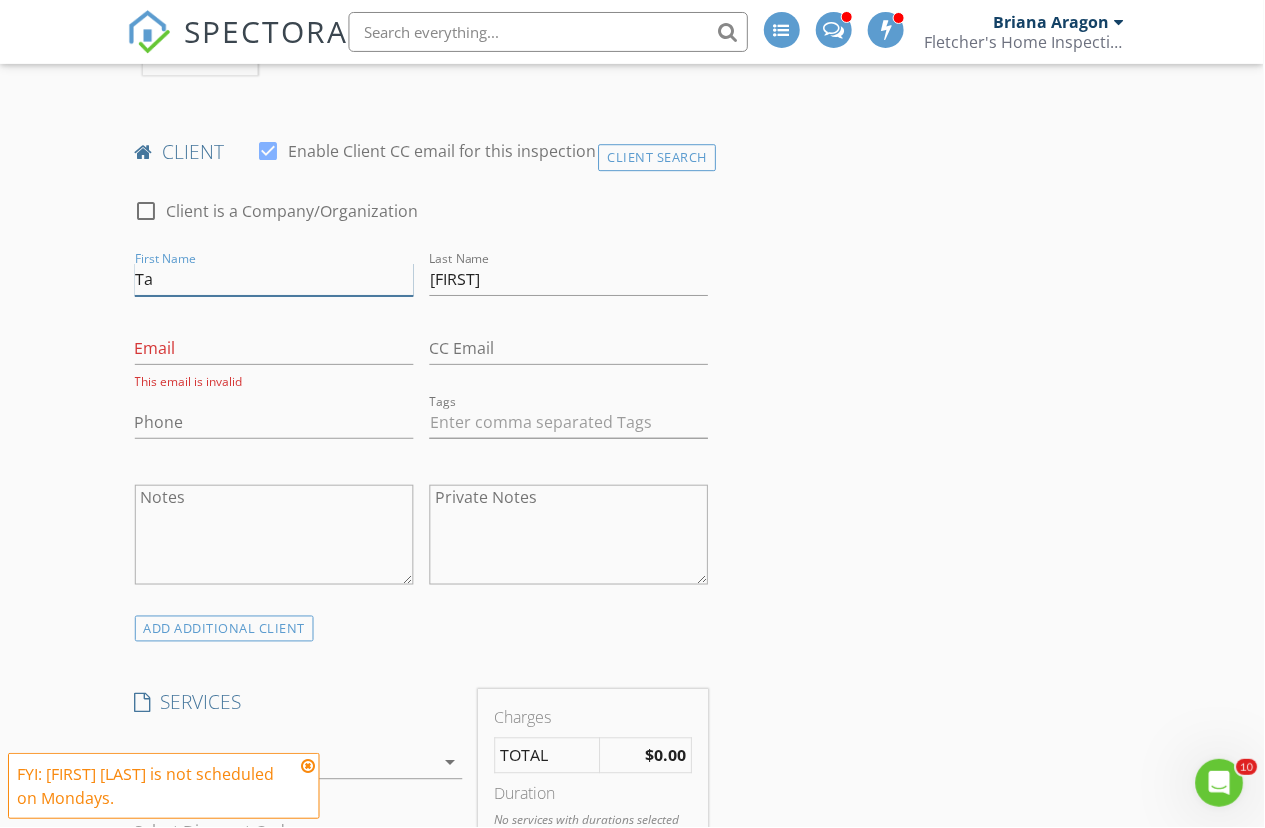 type on "T" 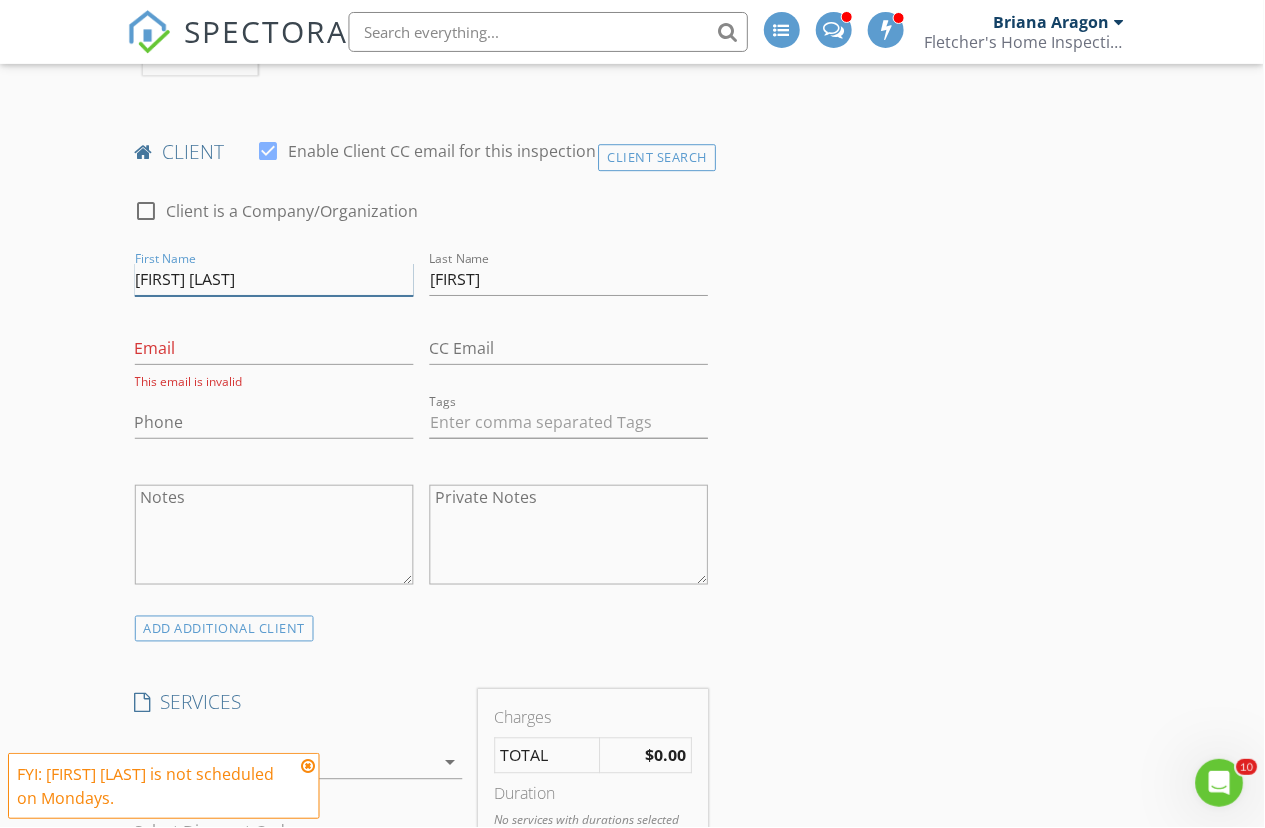type on "Big Bear" 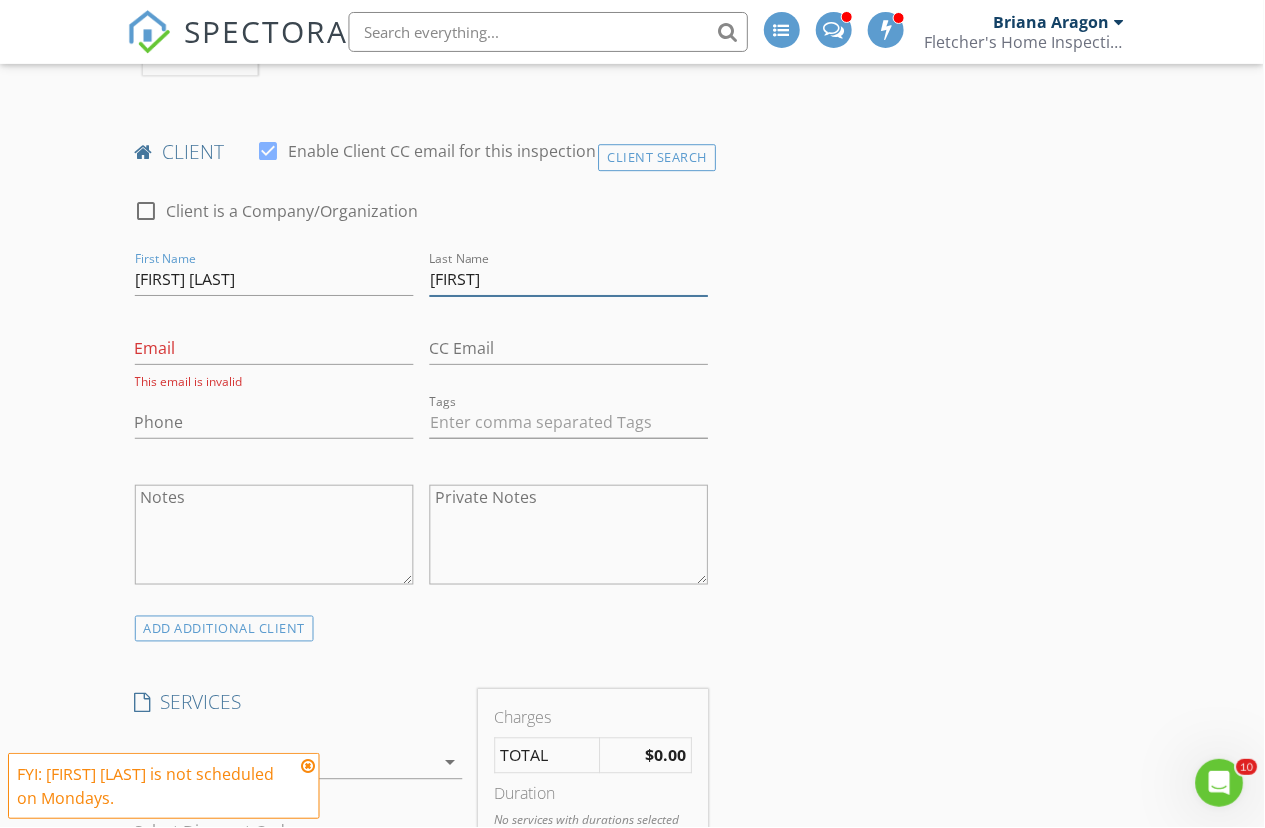click on "Kendott" at bounding box center [569, 279] 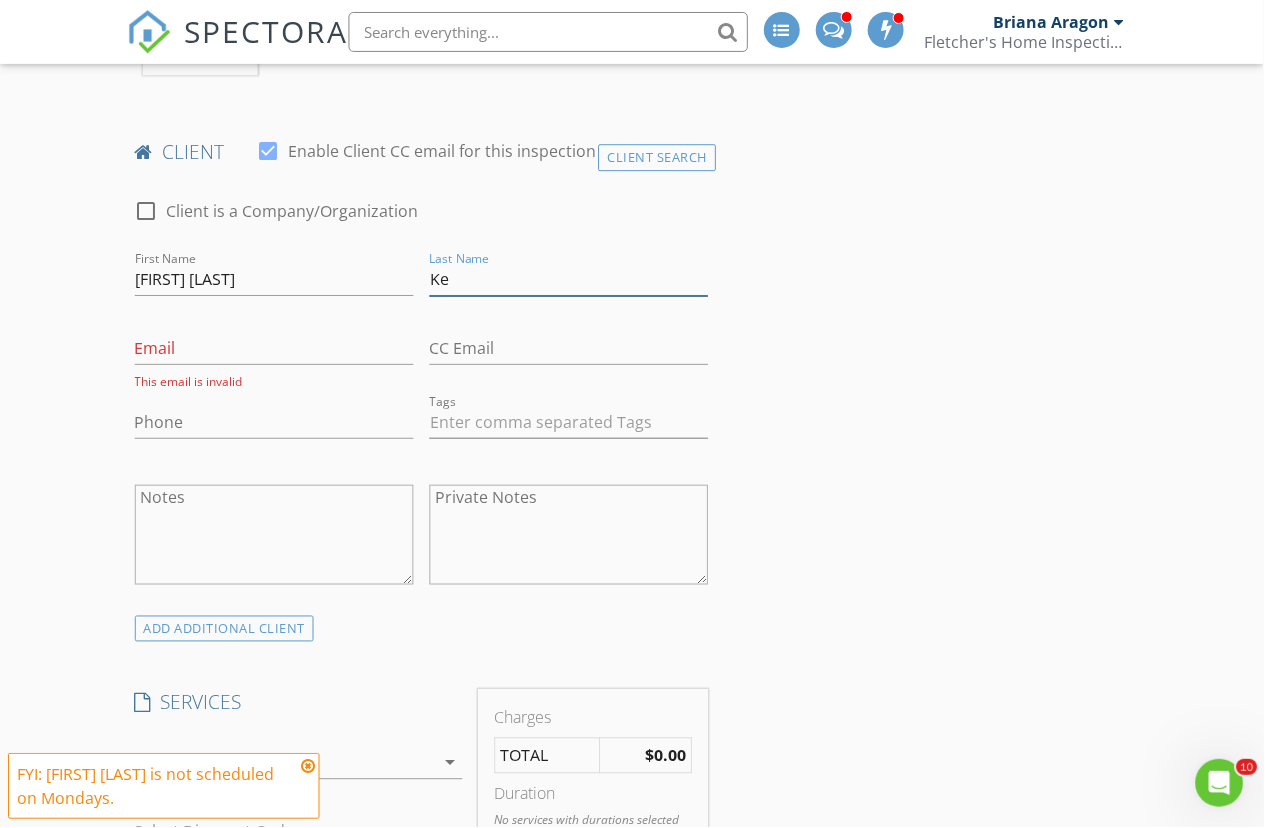 type on "K" 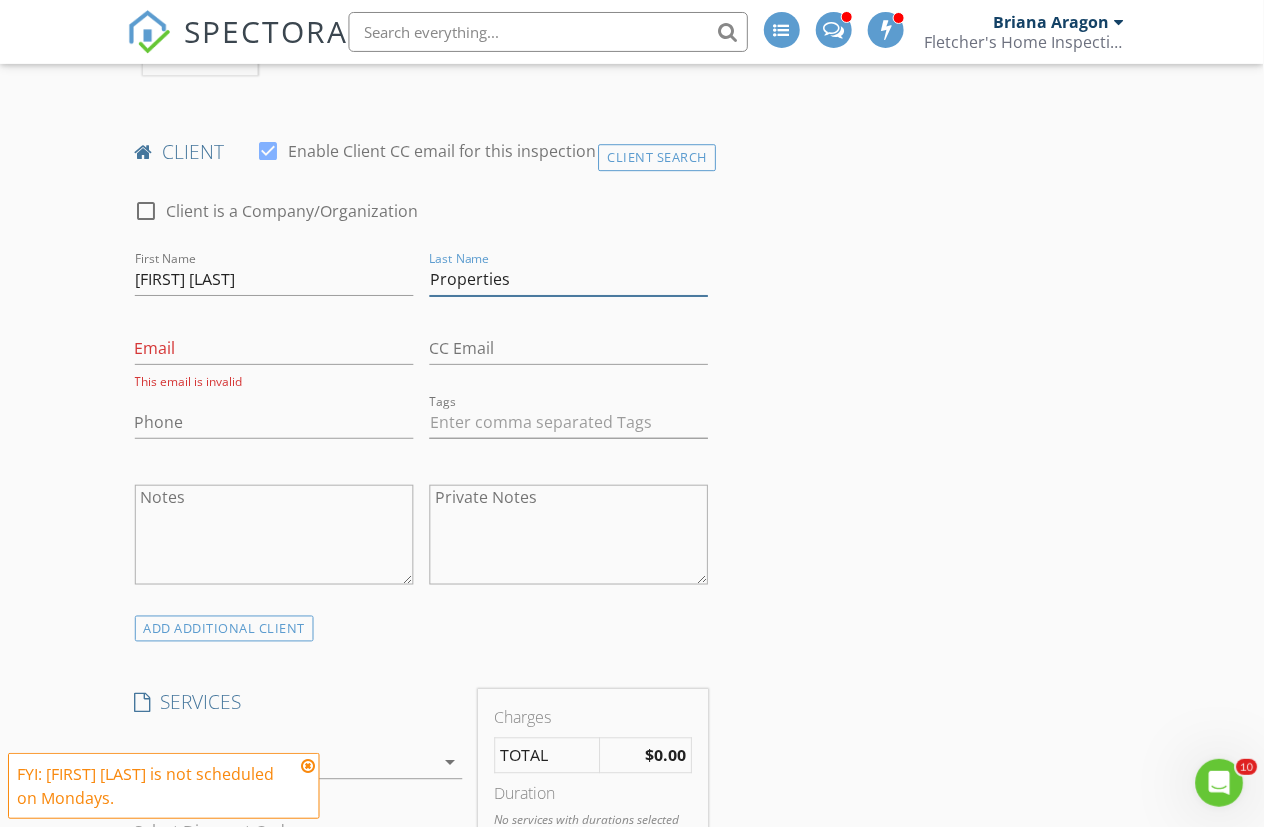 type on "Properties" 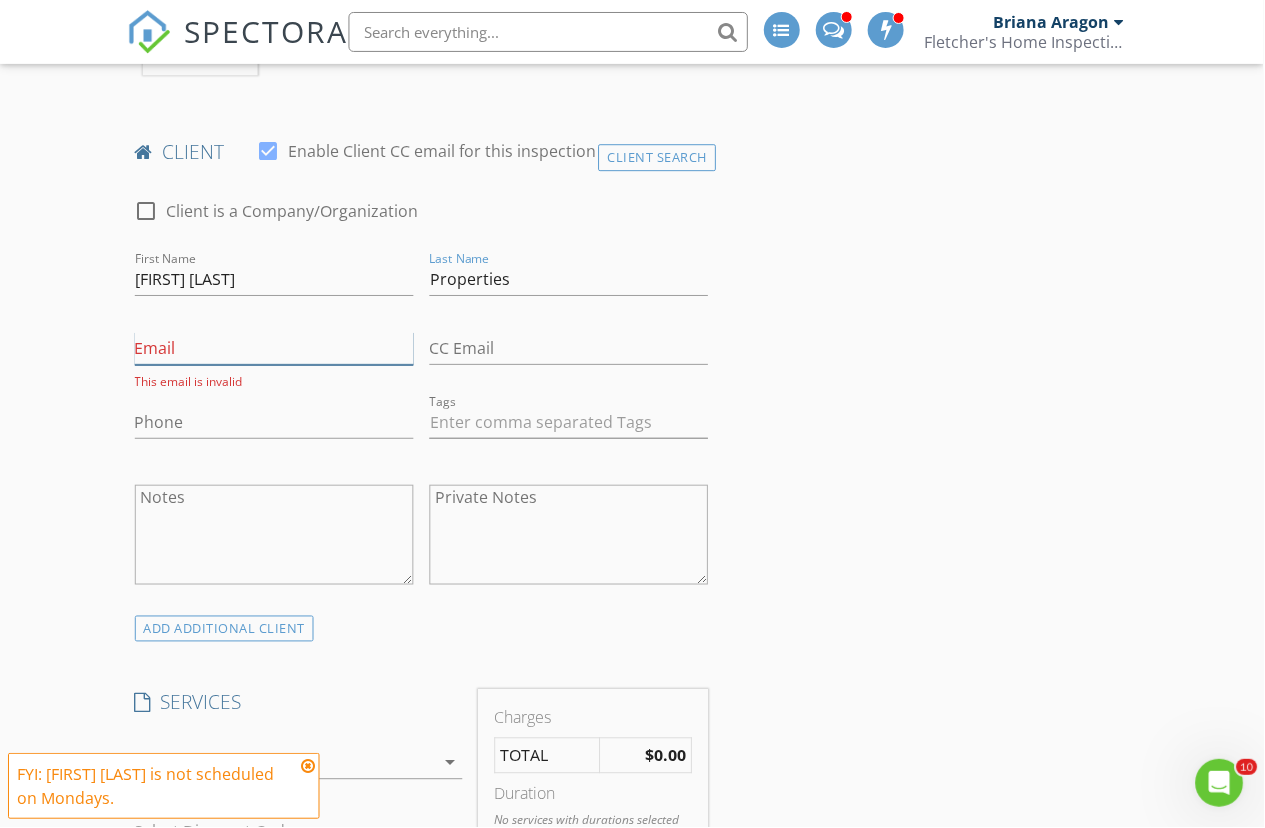 click on "Email" at bounding box center (274, 348) 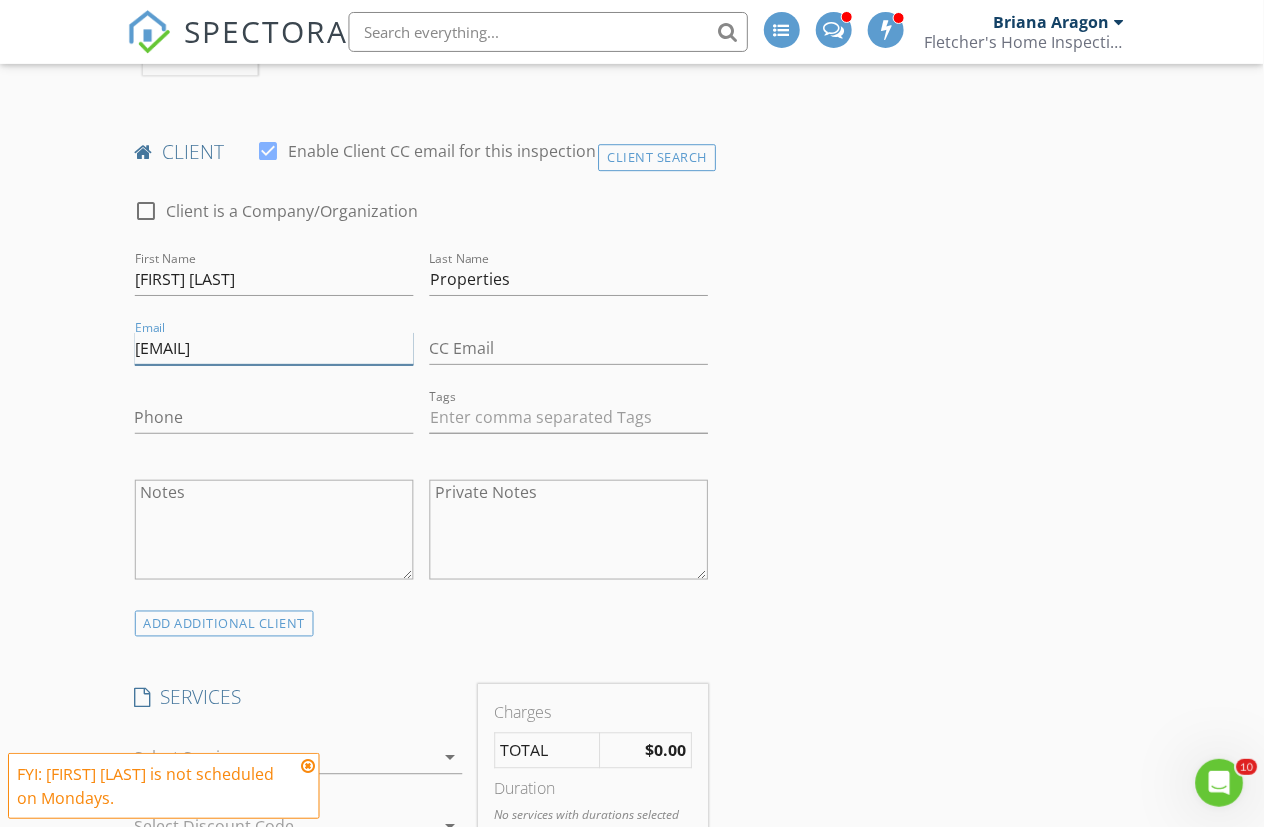 type on "[EMAIL]" 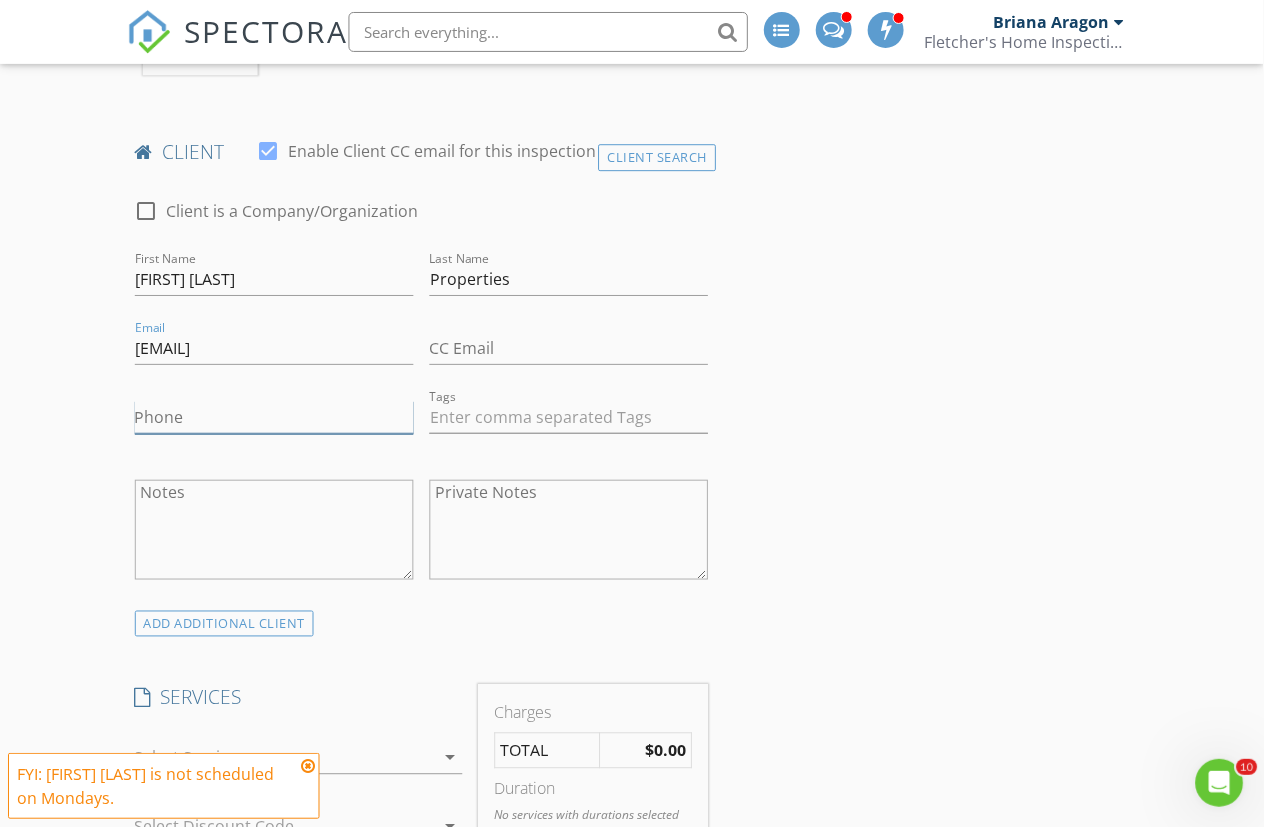 click on "Phone" at bounding box center (274, 417) 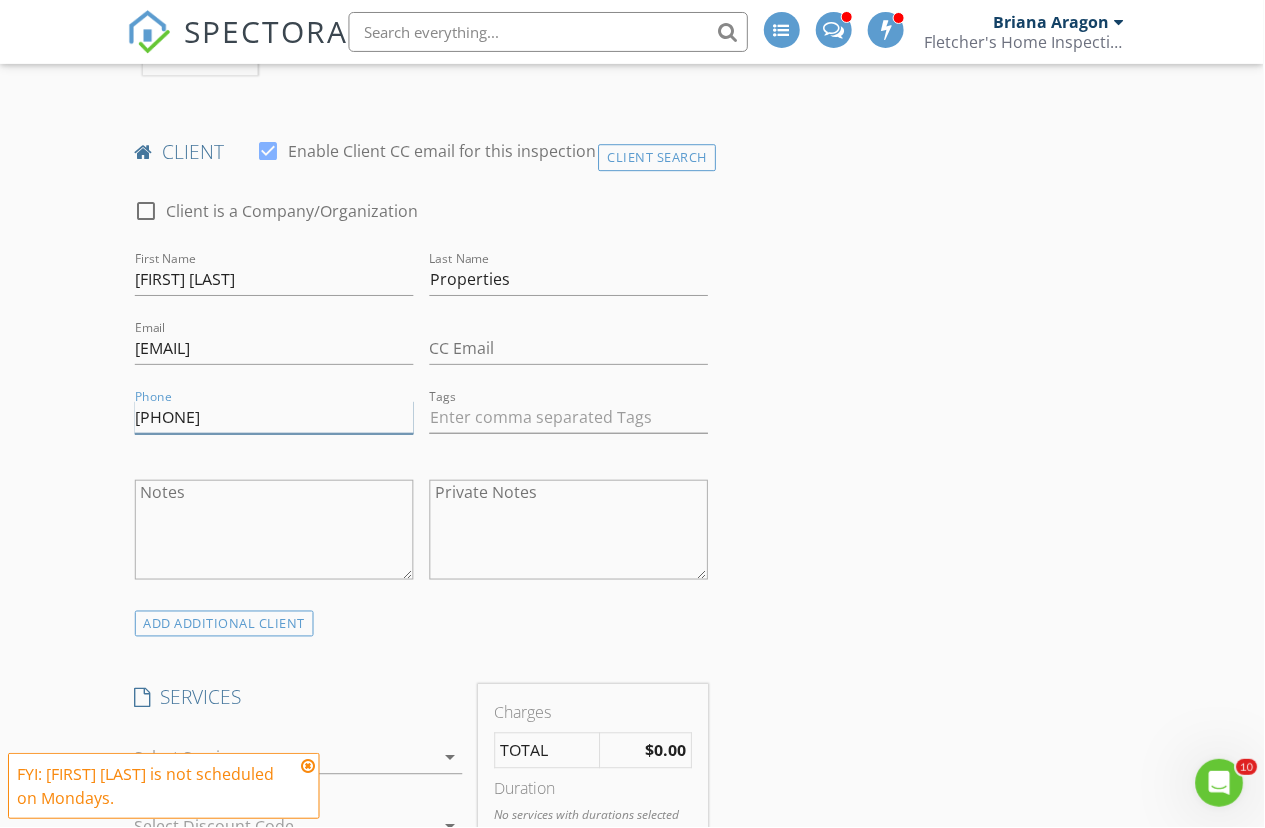 type on "[PHONE]" 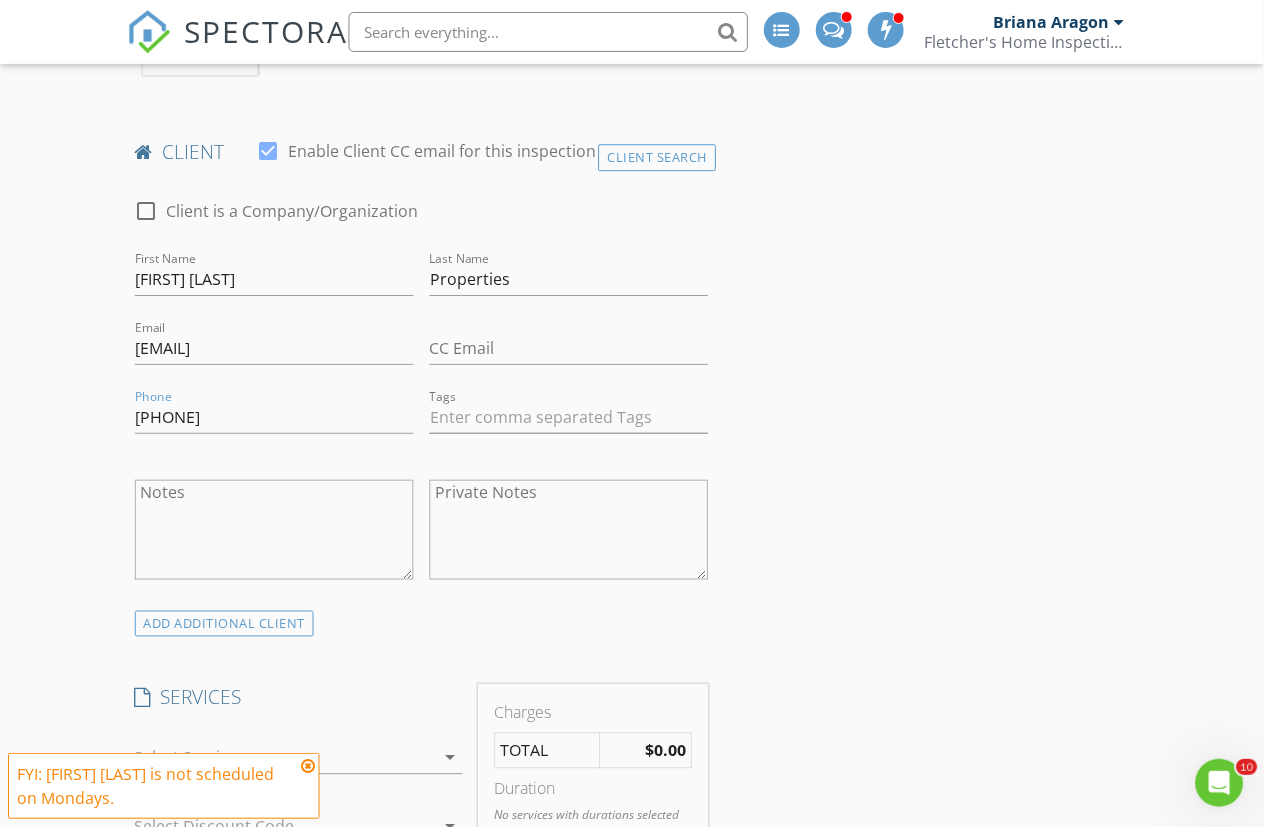 click on "INSPECTOR(S)
check_box_outline_blank   Brent Fletcher     check_box_outline_blank   John Lockhart     check_box_outline_blank   Briana Aragon     check_box   Matthew Hazlett   PRIMARY   Matthew Hazlett arrow_drop_down   check_box_outline_blank Matthew Hazlett specifically requested
Date/Time
08/04/2025 11:00 AM
Location
Address Search       Address 1219 17th St   Unit 2   City Greeley   State CO   Zip 80631   County Weld     Square Feet 1263   Year Built   Foundation arrow_drop_down     Matthew Hazlett     16.1 miles     (29 minutes)
client
check_box Enable Client CC email for this inspection   Client Search     check_box_outline_blank Client is a Company/Organization     First Name Big Bear   Last Name Properties   Email bbtara@bigbearpropertiesllc.com   CC Email   Phone 970-556-3144         Tags         Notes   Private Notes" at bounding box center (633, 1145) 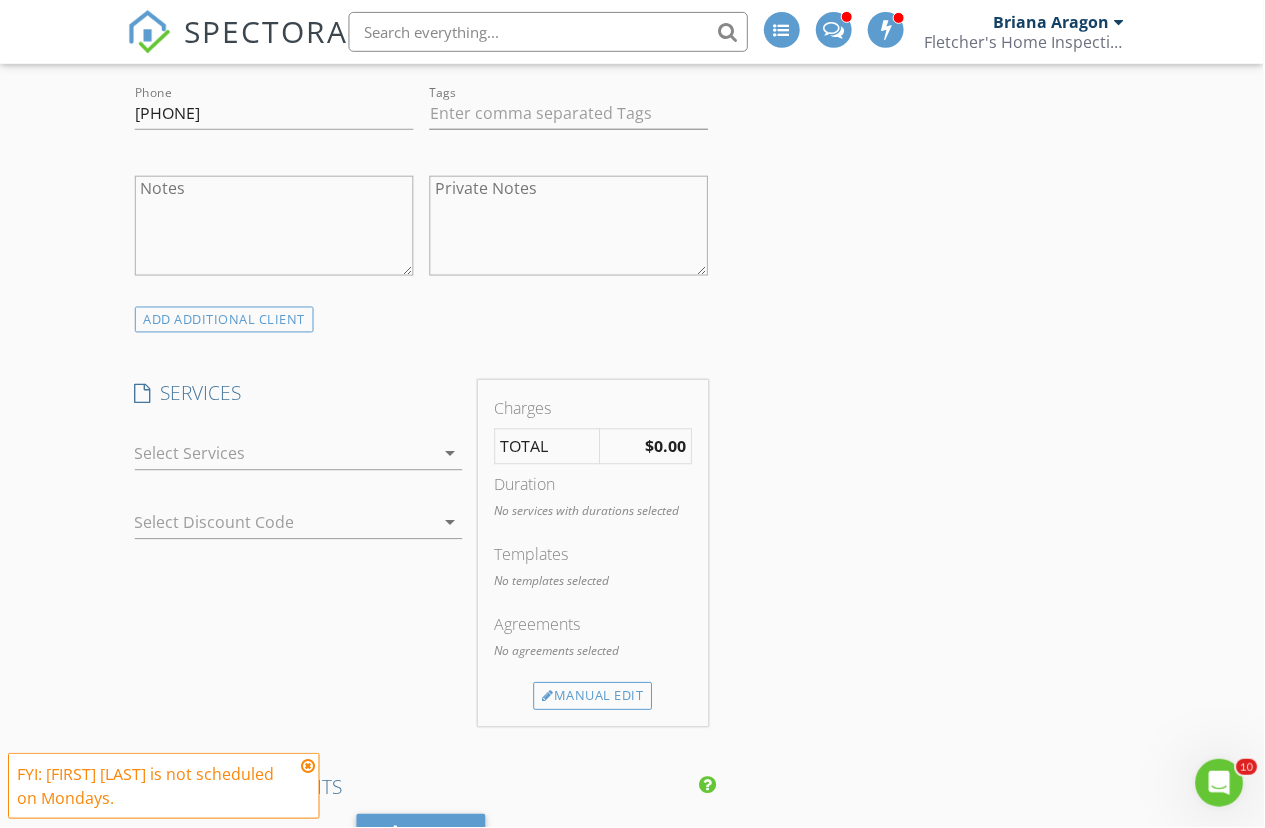 scroll, scrollTop: 1427, scrollLeft: 0, axis: vertical 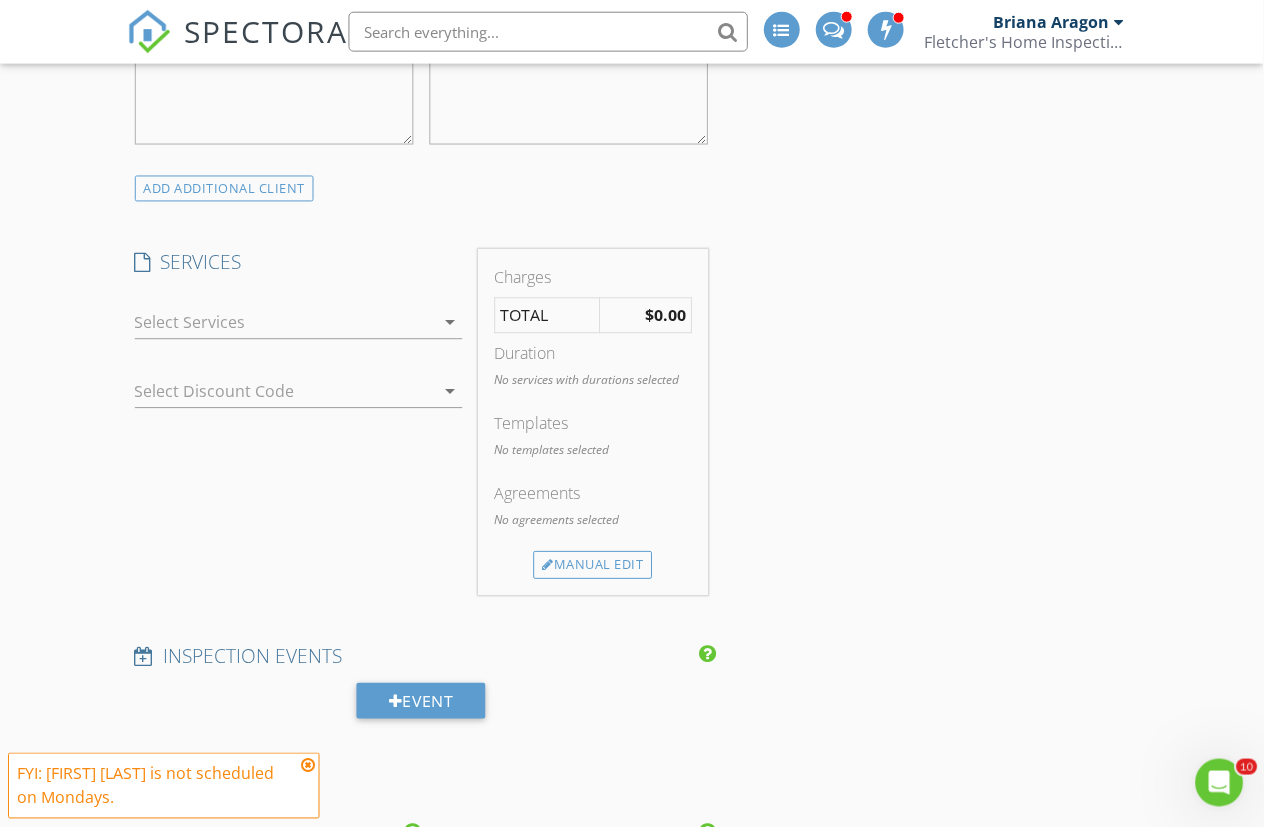 click at bounding box center [285, 323] 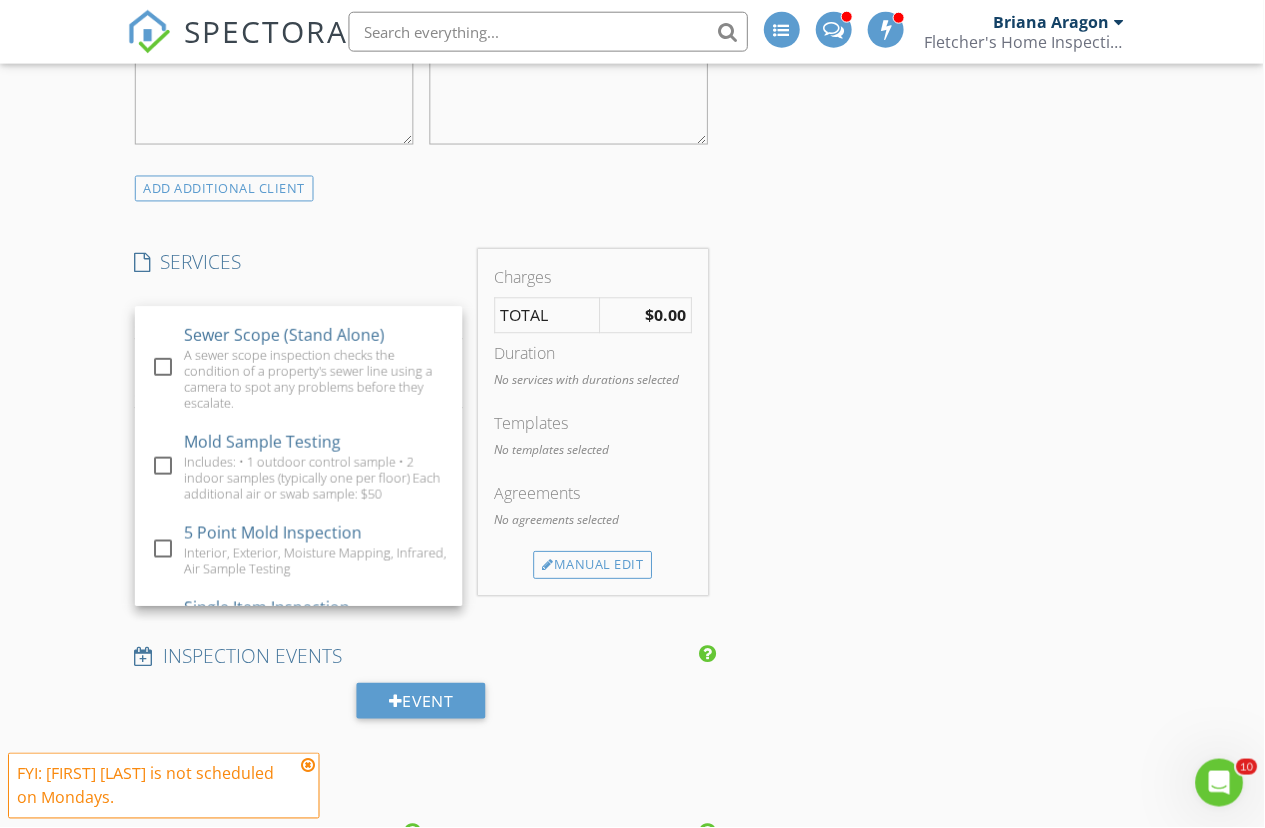 scroll, scrollTop: 753, scrollLeft: 0, axis: vertical 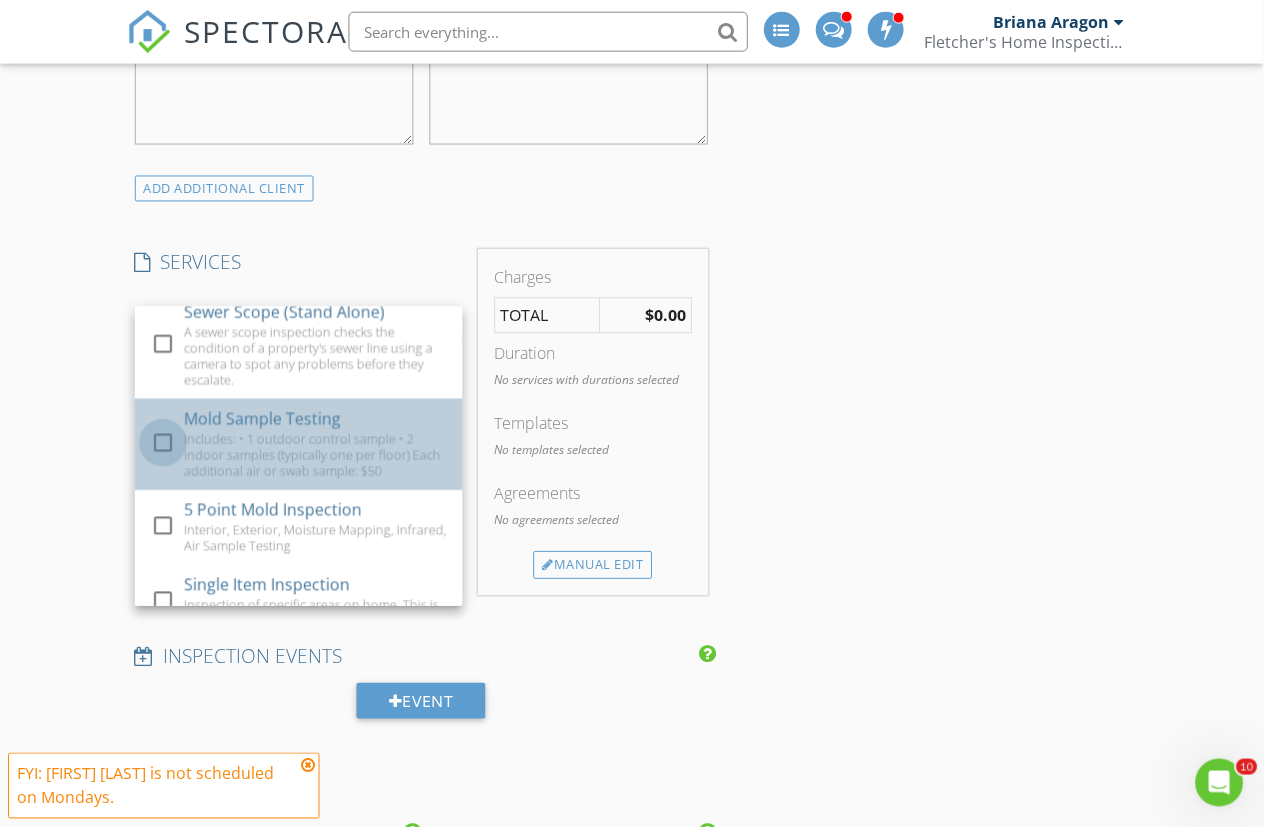 click at bounding box center [163, 444] 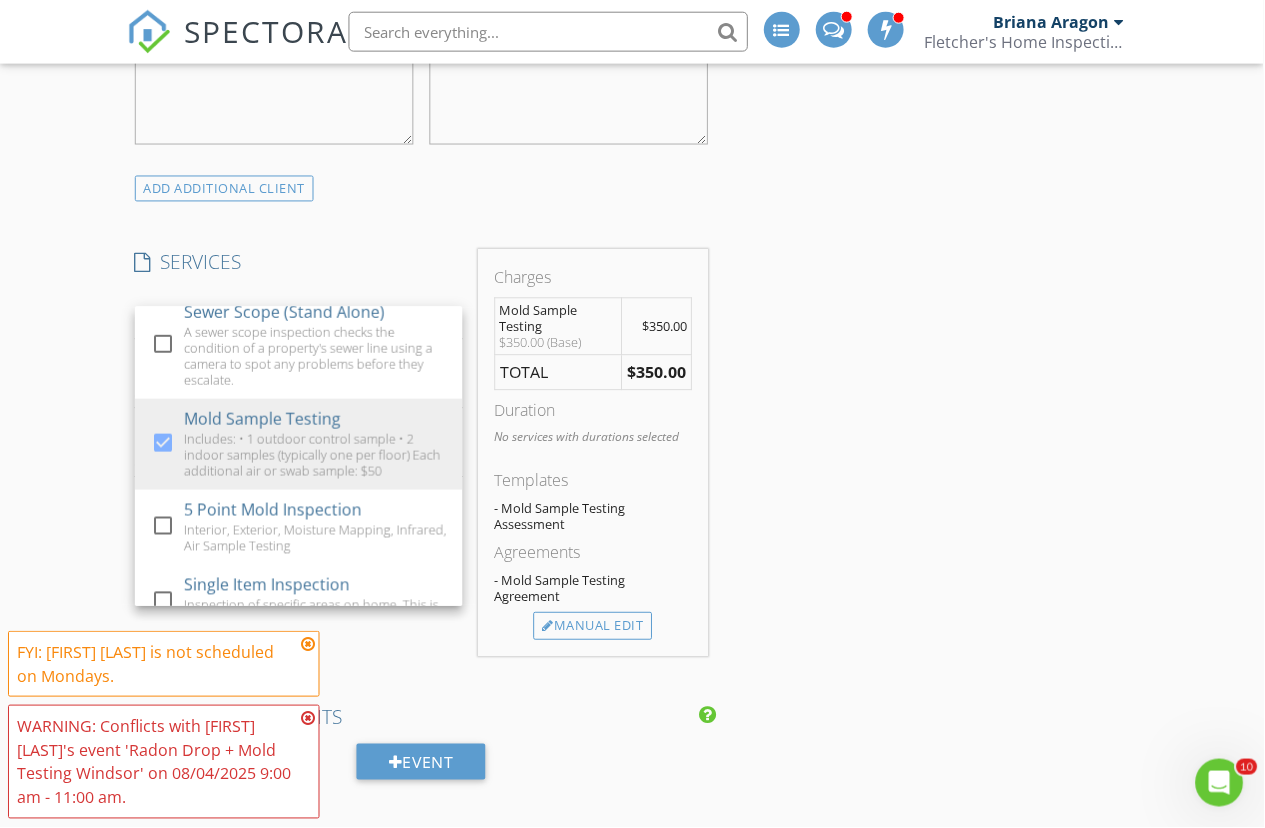 click on "INSPECTOR(S)
check_box_outline_blank   Brent Fletcher     check_box_outline_blank   John Lockhart     check_box_outline_blank   Briana Aragon     check_box   Matthew Hazlett   PRIMARY   Matthew Hazlett arrow_drop_down   check_box_outline_blank Matthew Hazlett specifically requested
Date/Time
08/04/2025 11:00 AM
Location
Address Search       Address 1219 17th St   Unit 2   City Greeley   State CO   Zip 80631   County Weld     Square Feet 1263   Year Built   Foundation arrow_drop_down     Matthew Hazlett     16.1 miles     (29 minutes)
client
check_box Enable Client CC email for this inspection   Client Search     check_box_outline_blank Client is a Company/Organization     First Name Big Bear   Last Name Properties   Email bbtara@bigbearpropertiesllc.com   CC Email   Phone 970-556-3144         Tags         Notes   Private Notes" at bounding box center (633, 740) 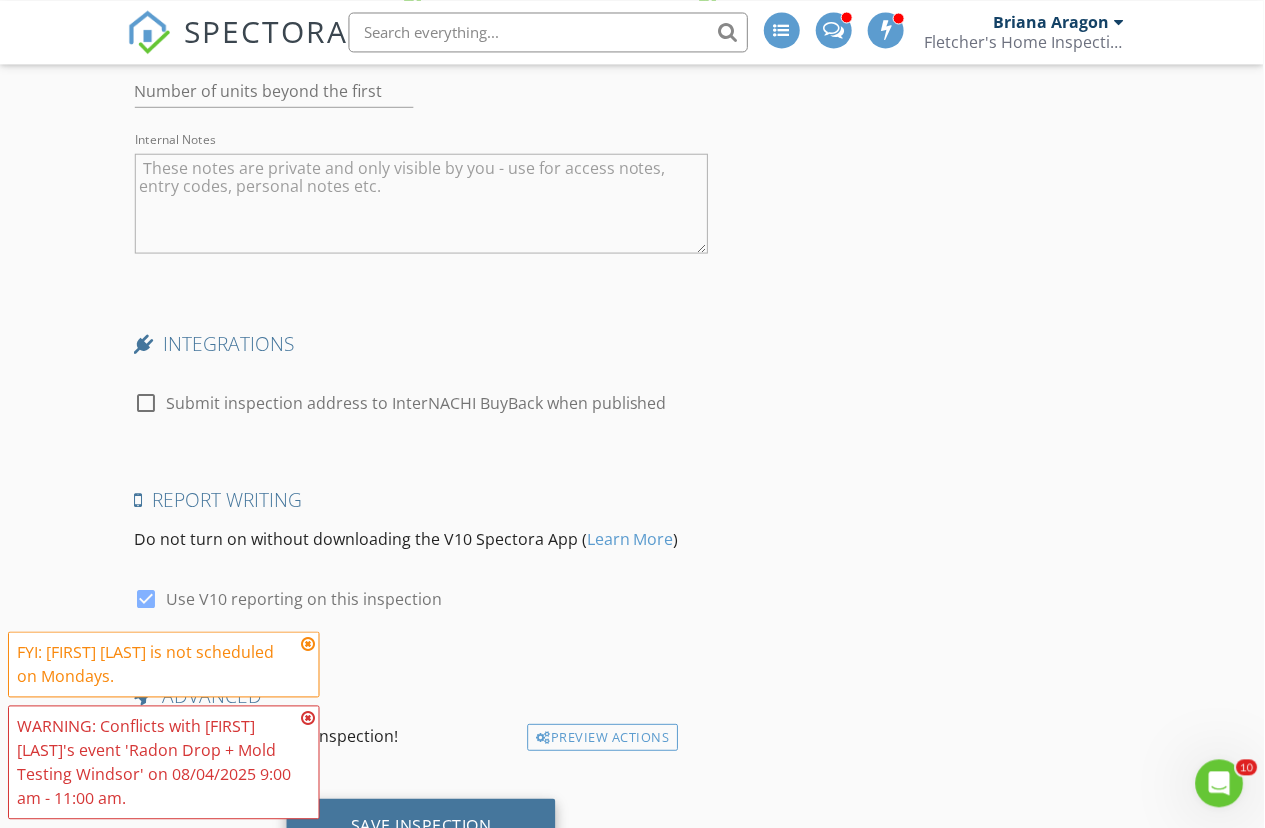 scroll, scrollTop: 3193, scrollLeft: 0, axis: vertical 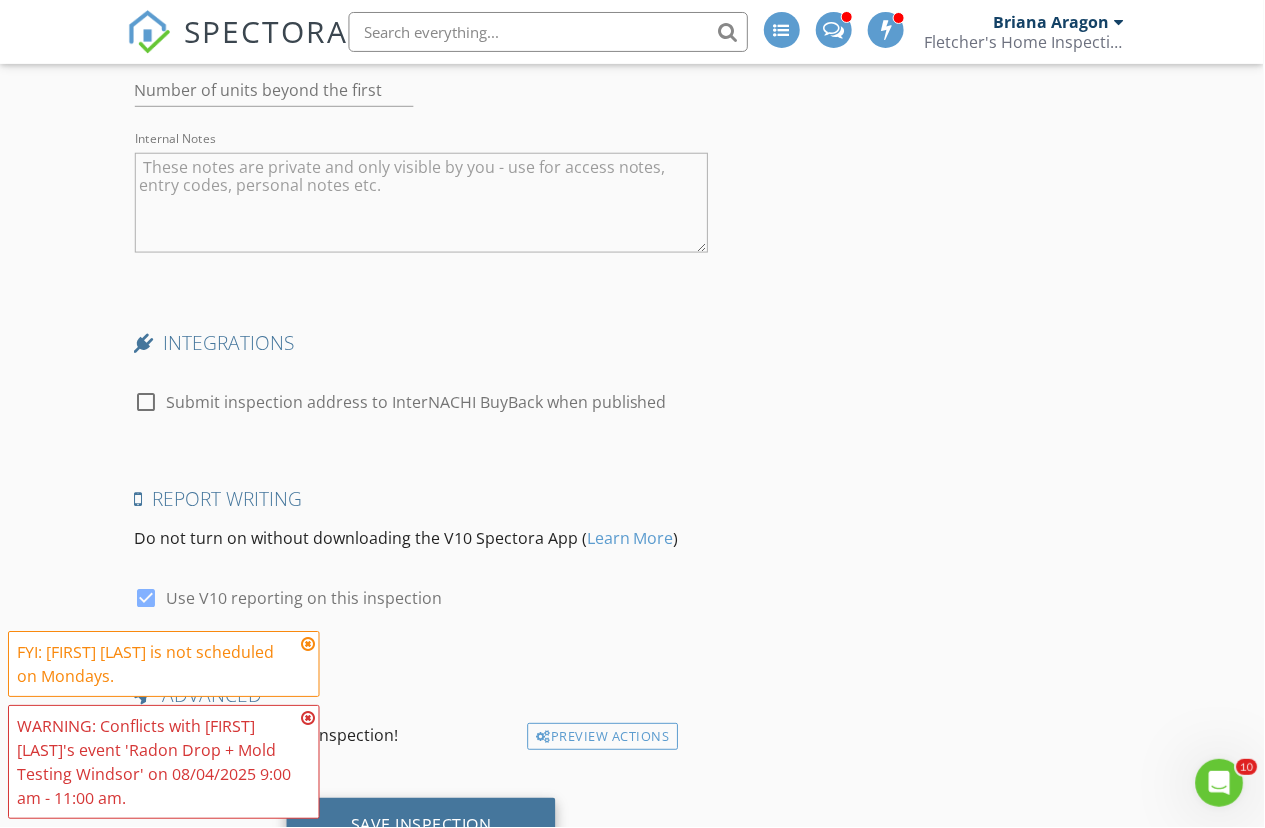 click on "Save Inspection" at bounding box center (421, 825) 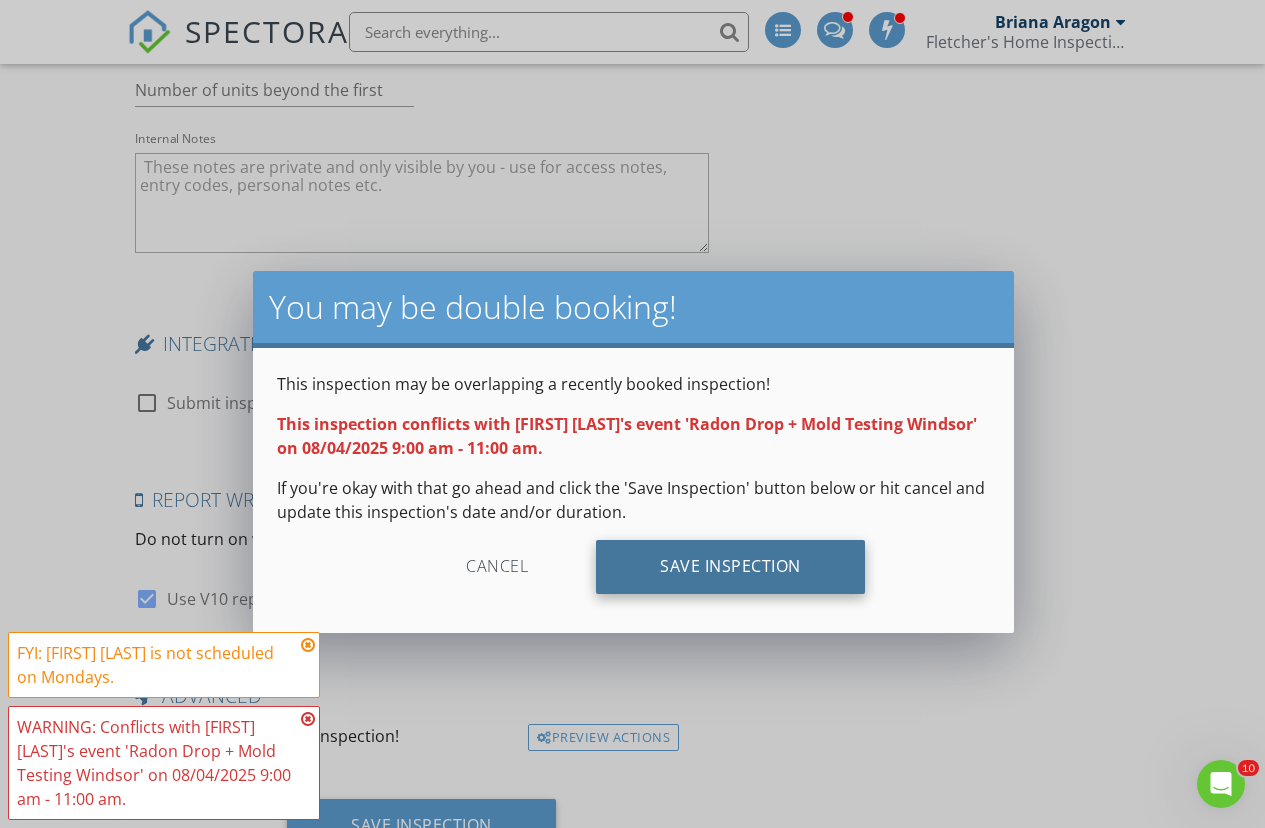 click on "Save Inspection" at bounding box center [730, 567] 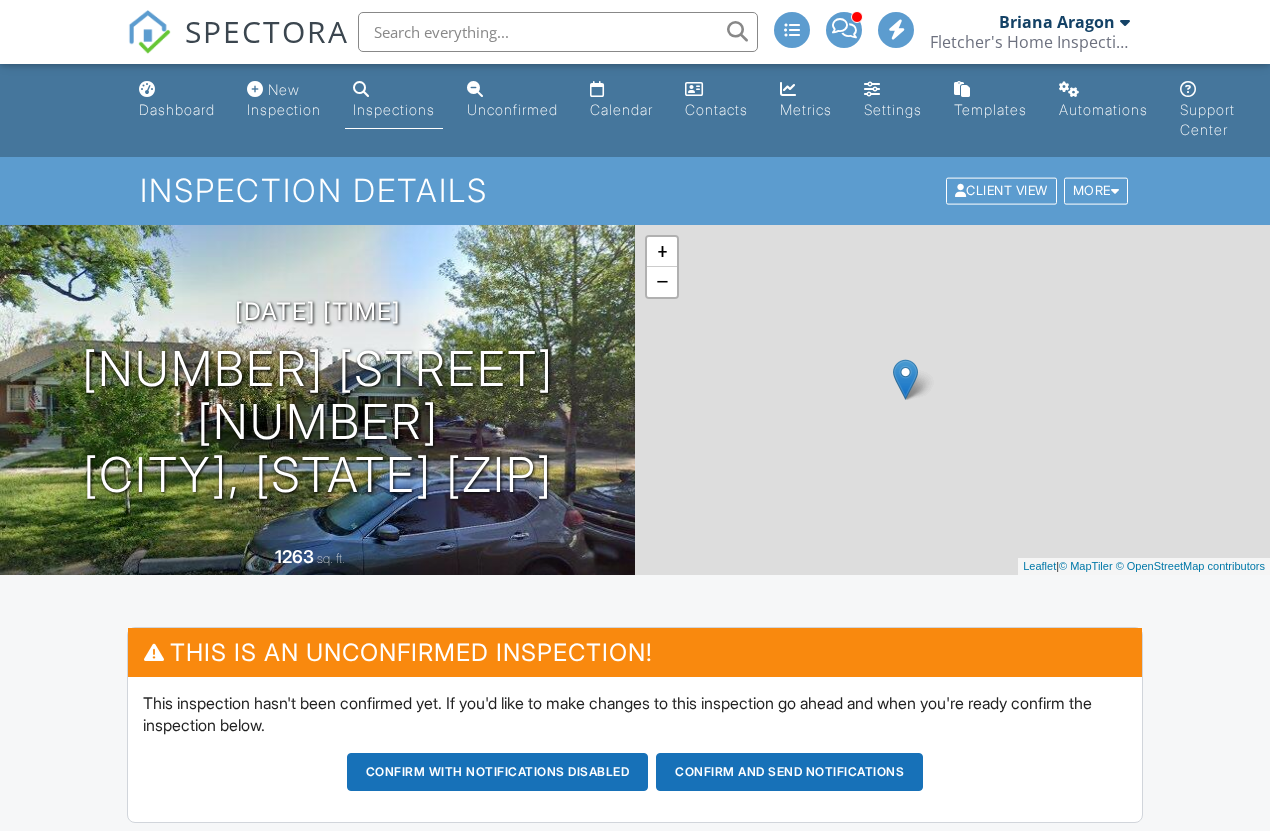 scroll, scrollTop: 18, scrollLeft: 0, axis: vertical 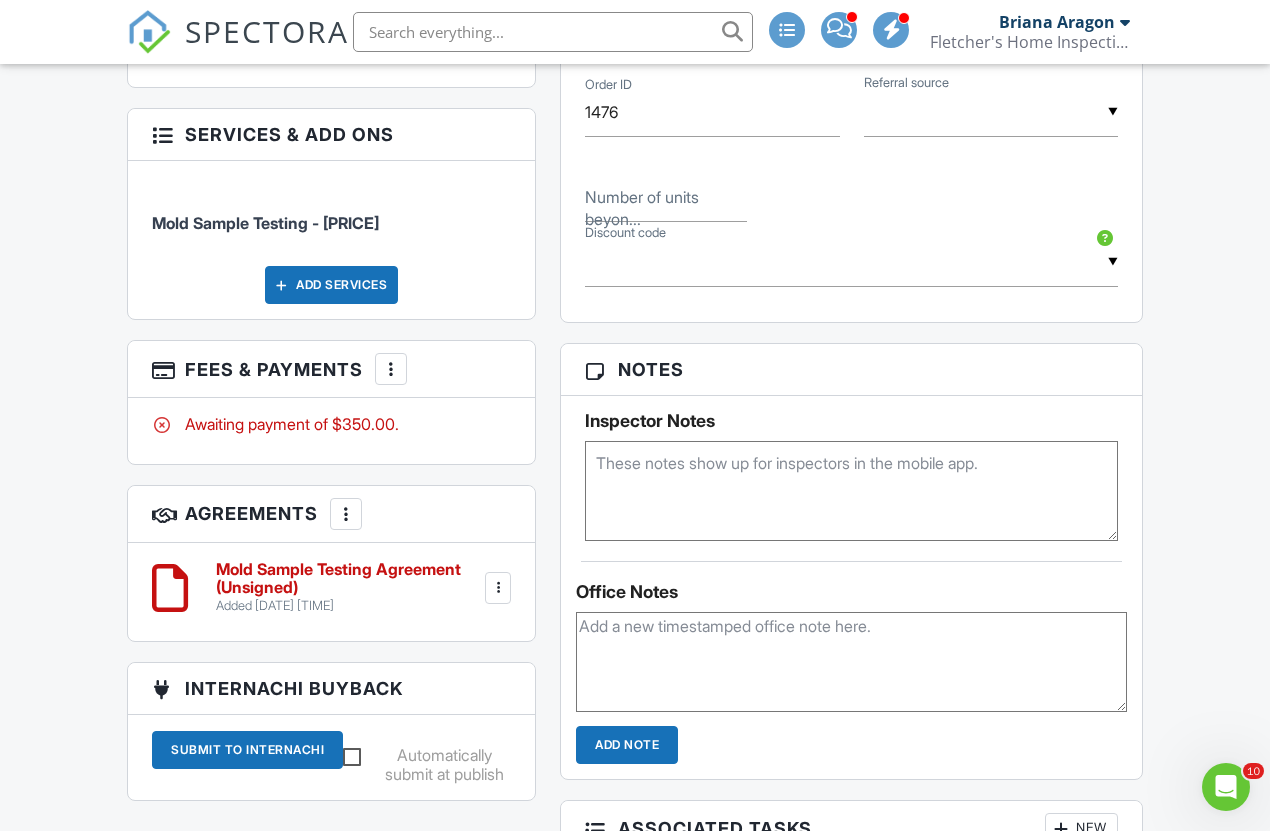 click at bounding box center [851, 491] 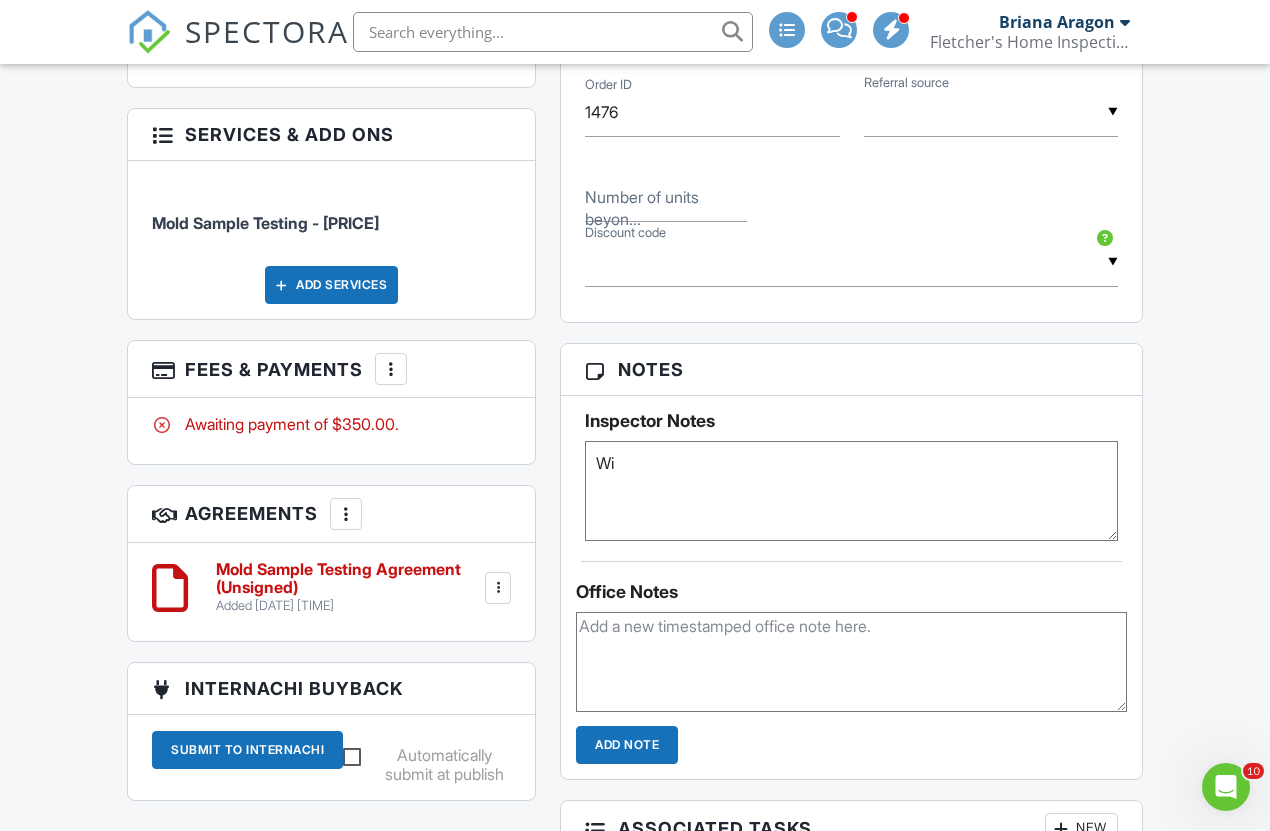 type on "W" 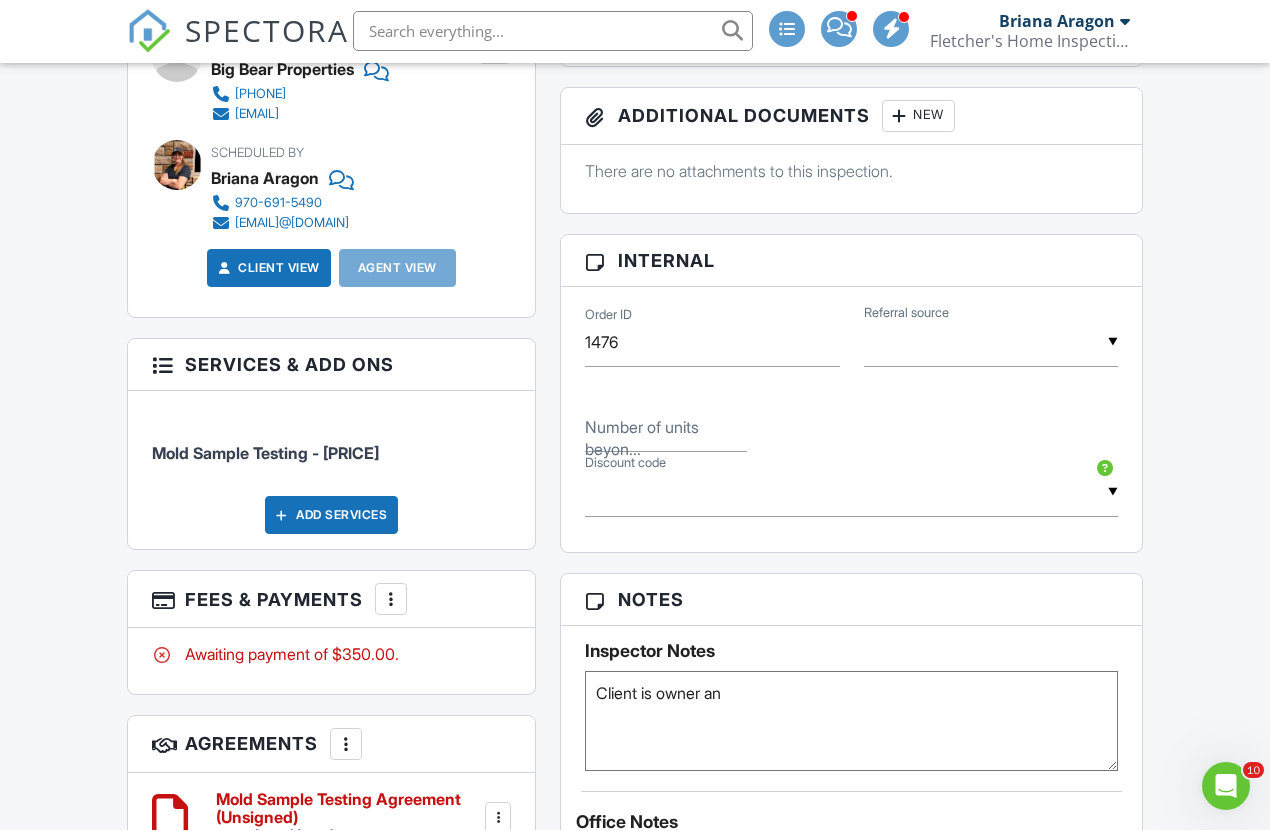 scroll, scrollTop: 1032, scrollLeft: 0, axis: vertical 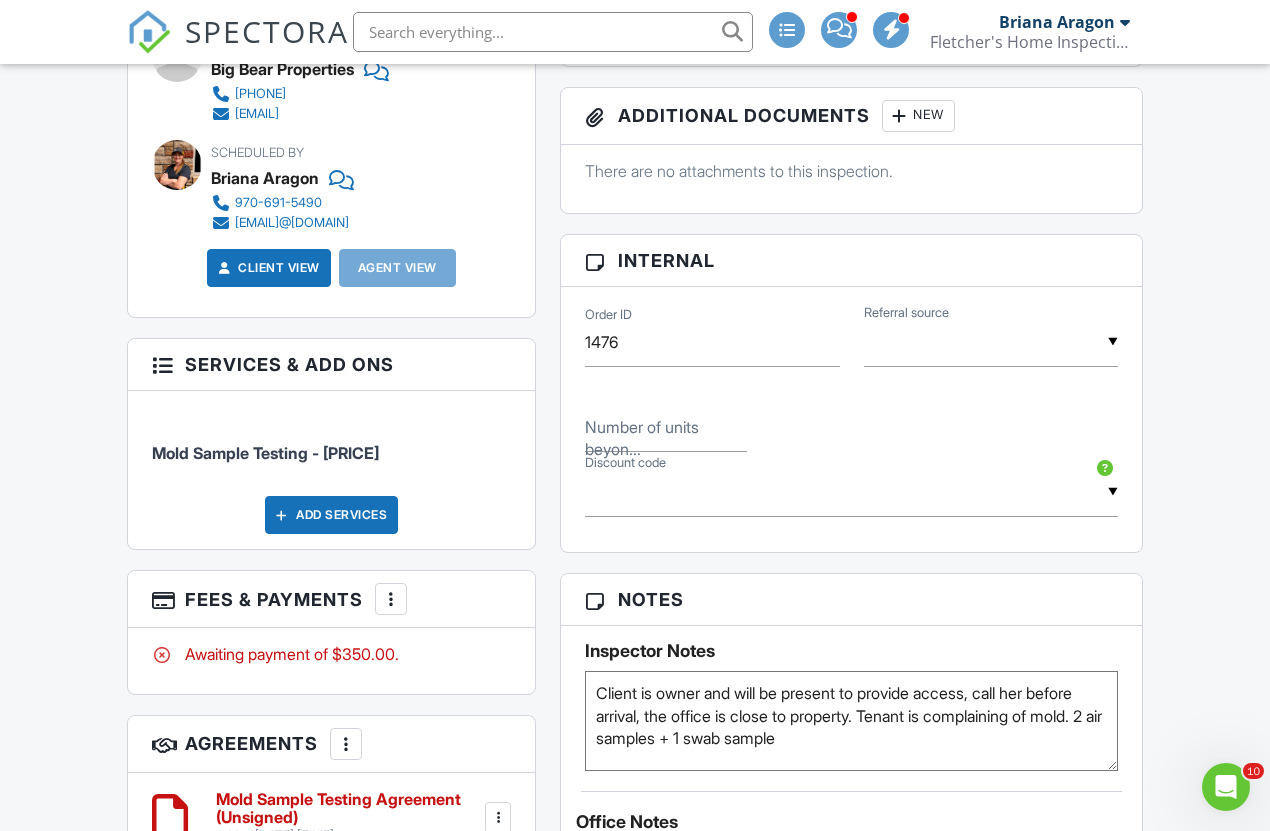 type on "Client is owner and will be present to provide access, call her before arrival, the office is close to property. Tenant is complaining of mold. 2 air samples + 1 swab sample" 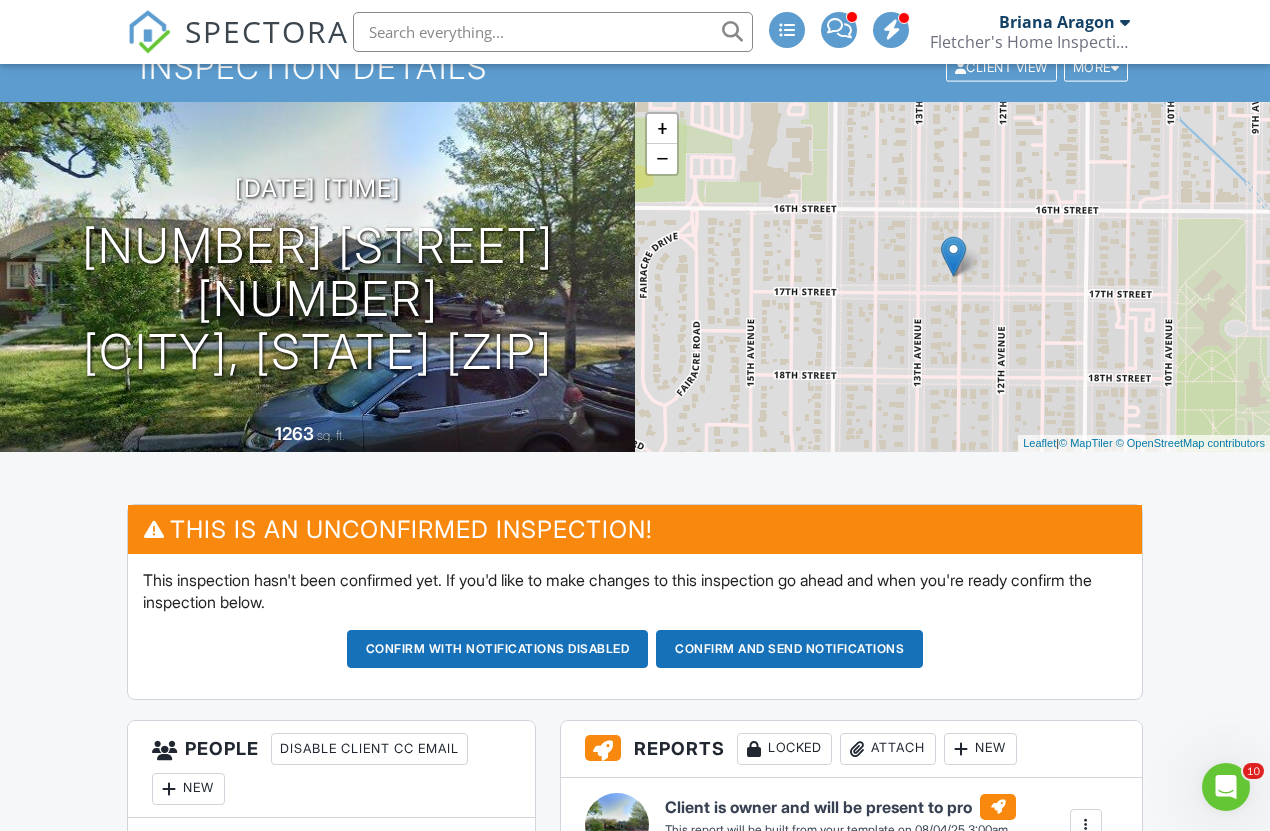 scroll, scrollTop: 0, scrollLeft: 0, axis: both 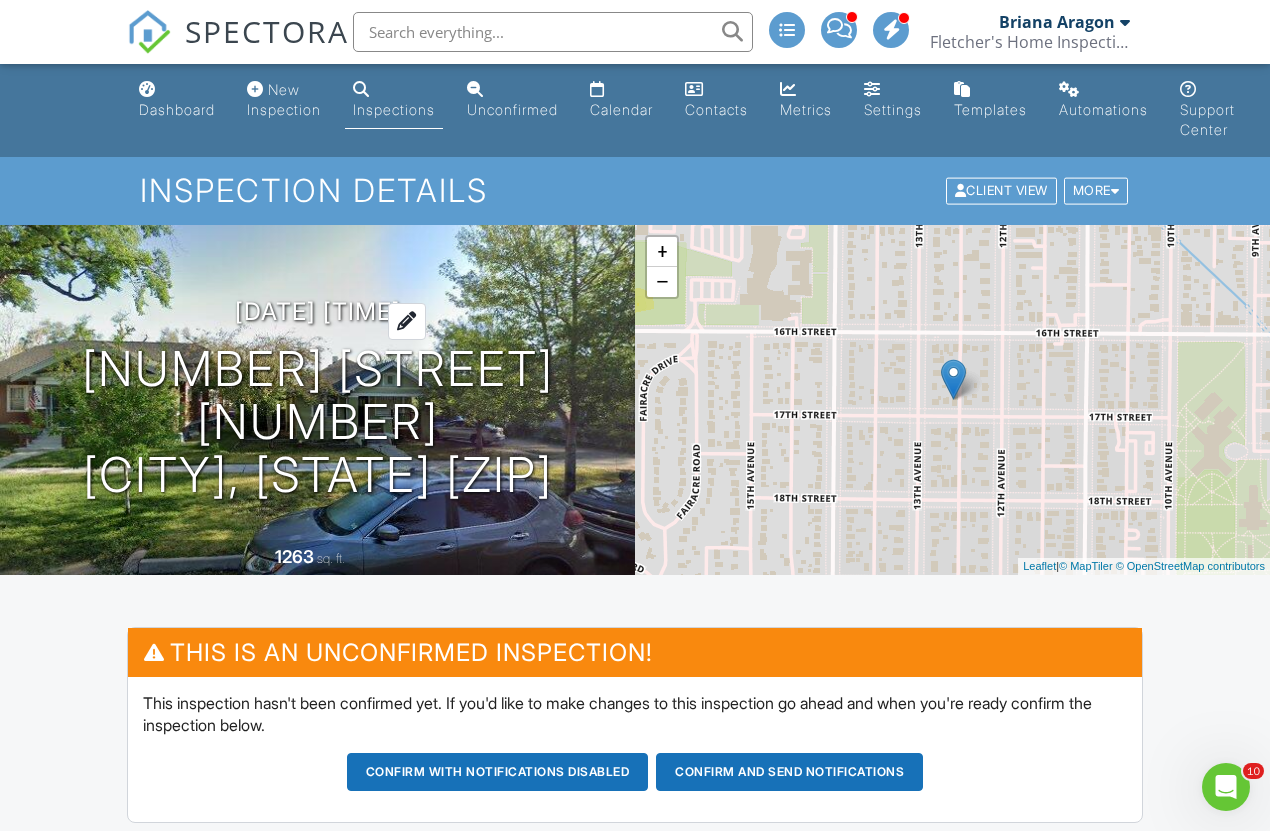 click on "08/04/2025 11:00 am
- 2:30 pm" at bounding box center [318, 311] 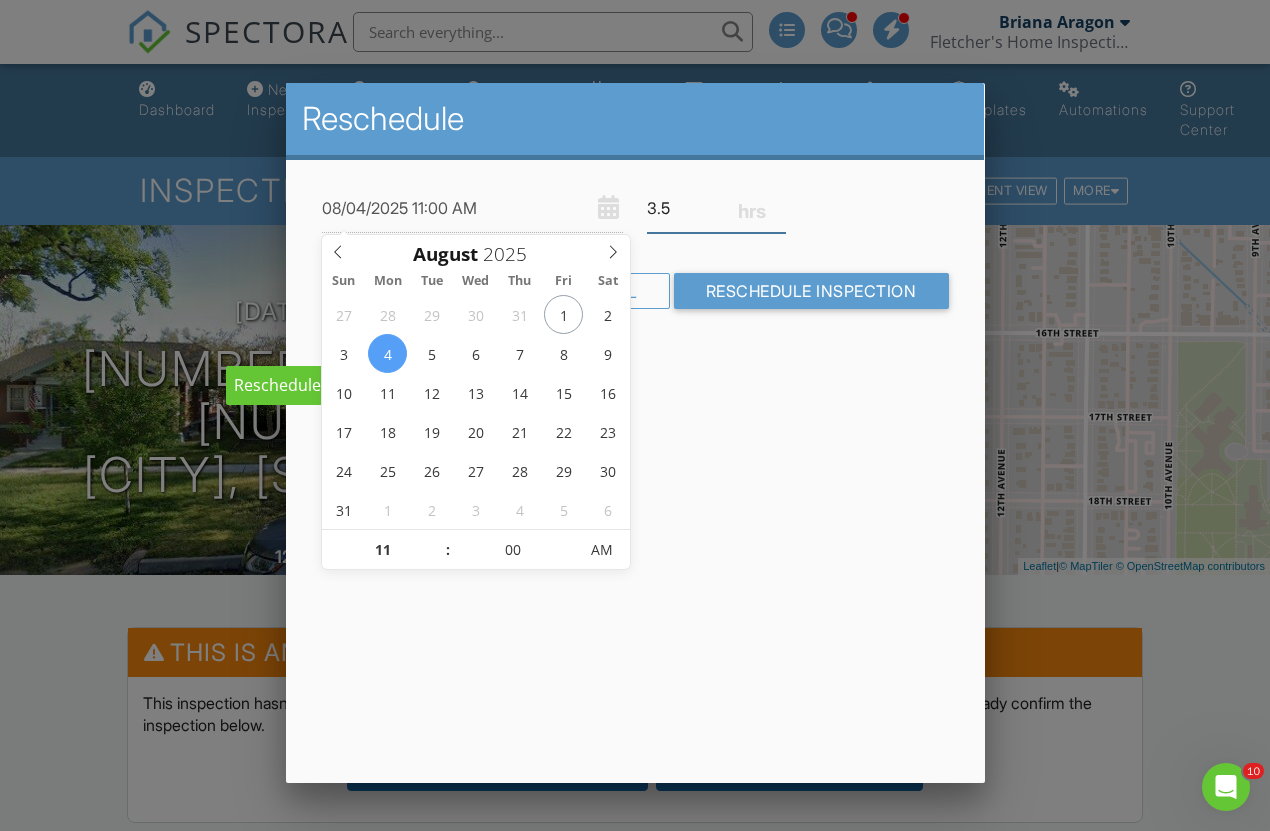click on "3.5" at bounding box center [716, 208] 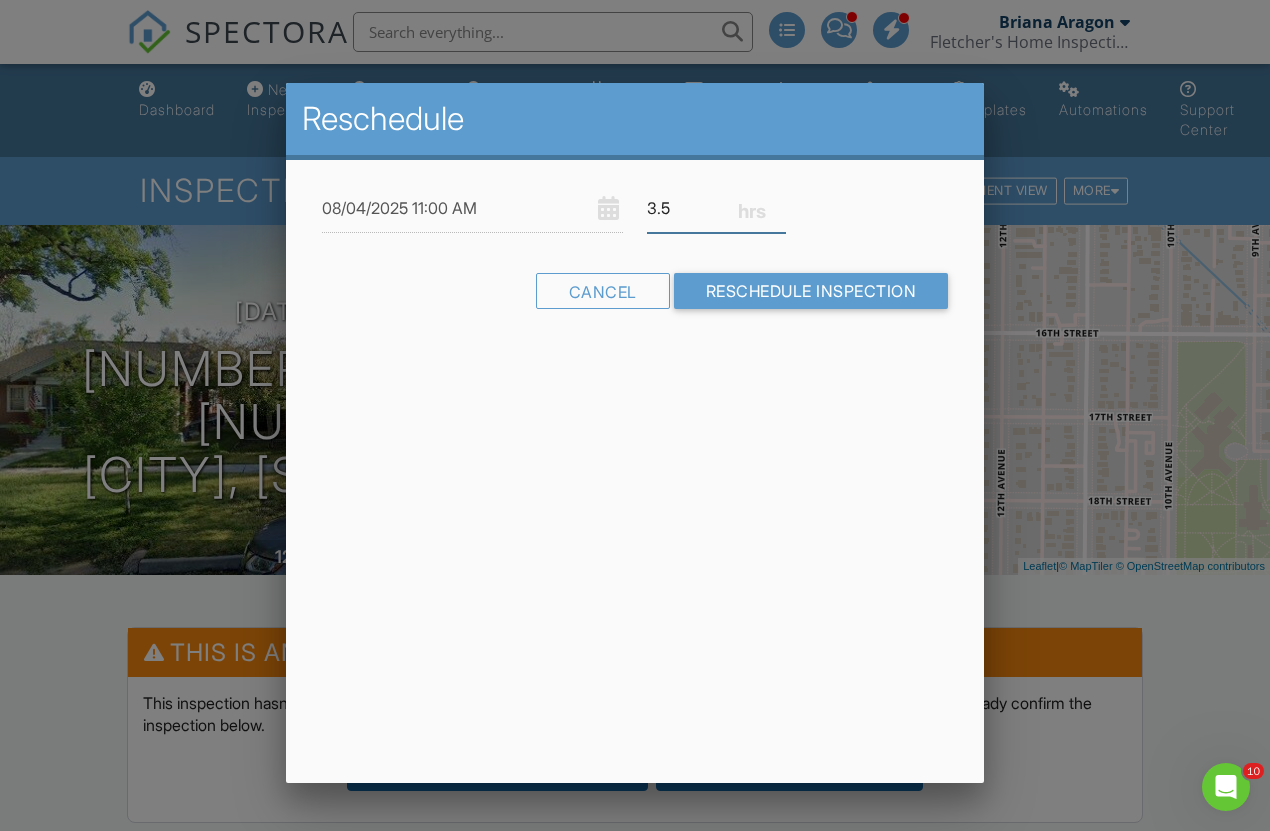 type on "3" 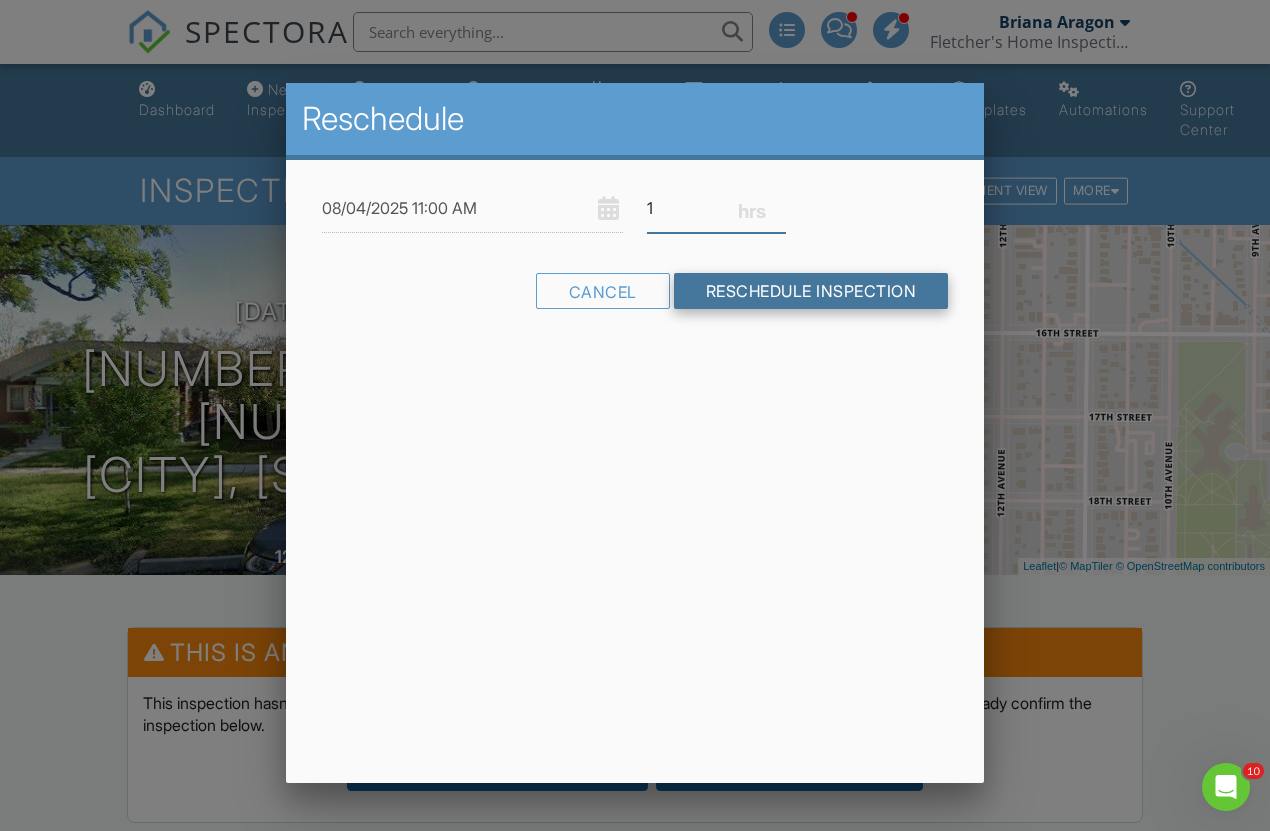 type on "1" 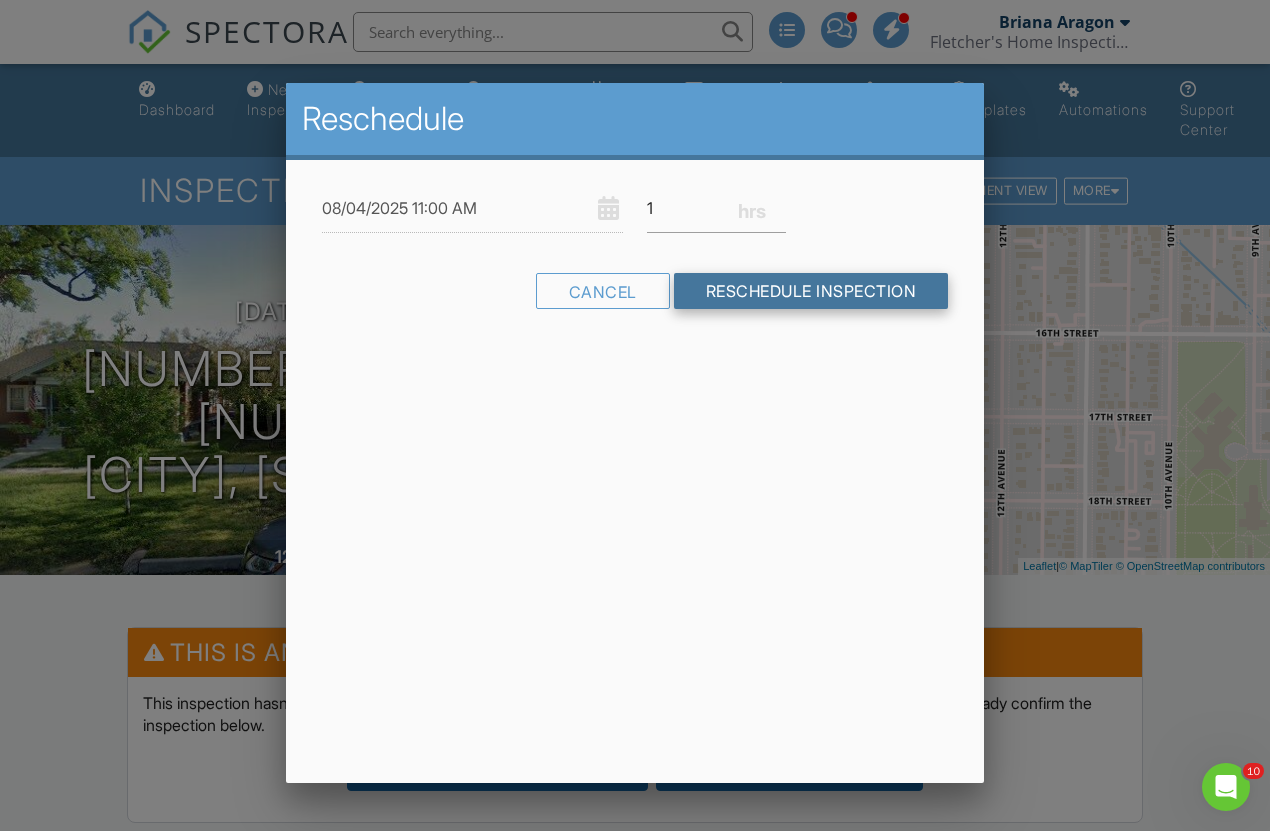 click on "Reschedule Inspection" at bounding box center (811, 291) 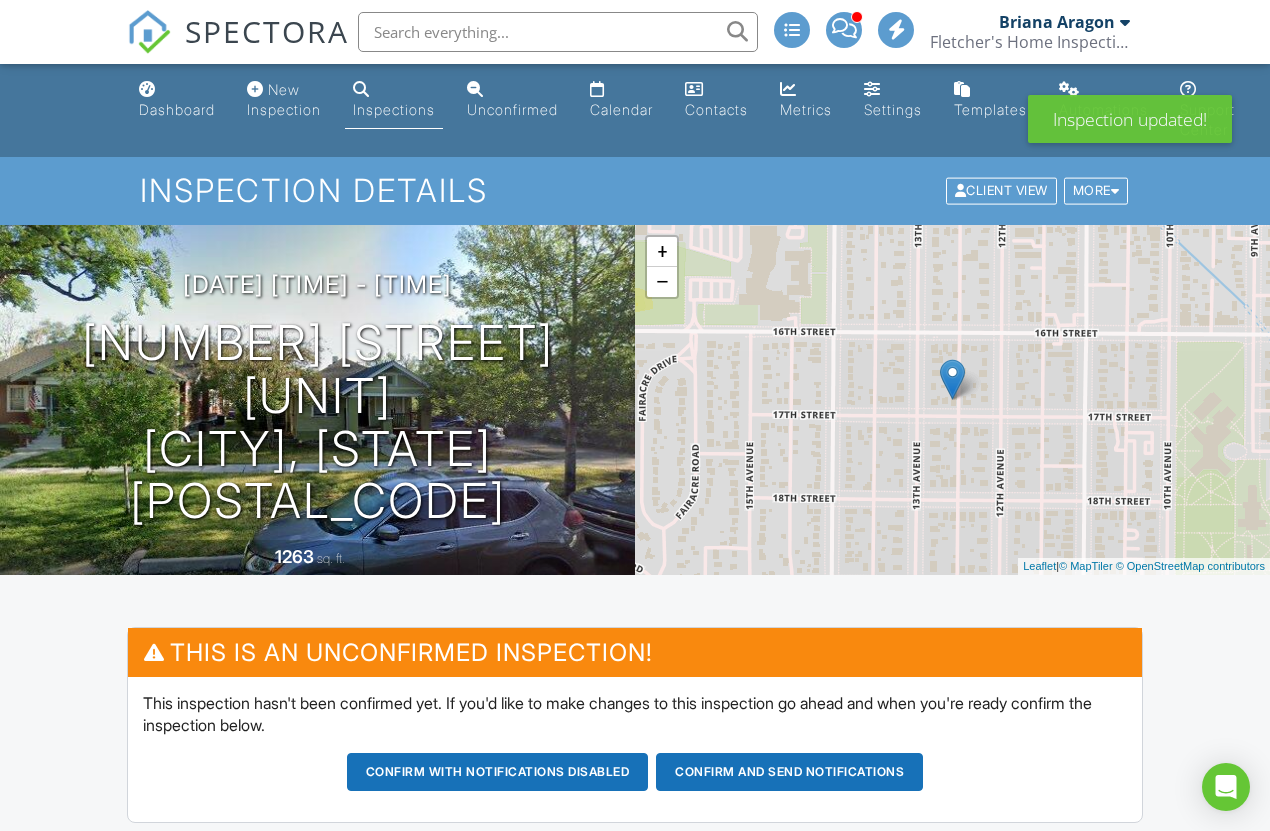 scroll, scrollTop: 18, scrollLeft: 0, axis: vertical 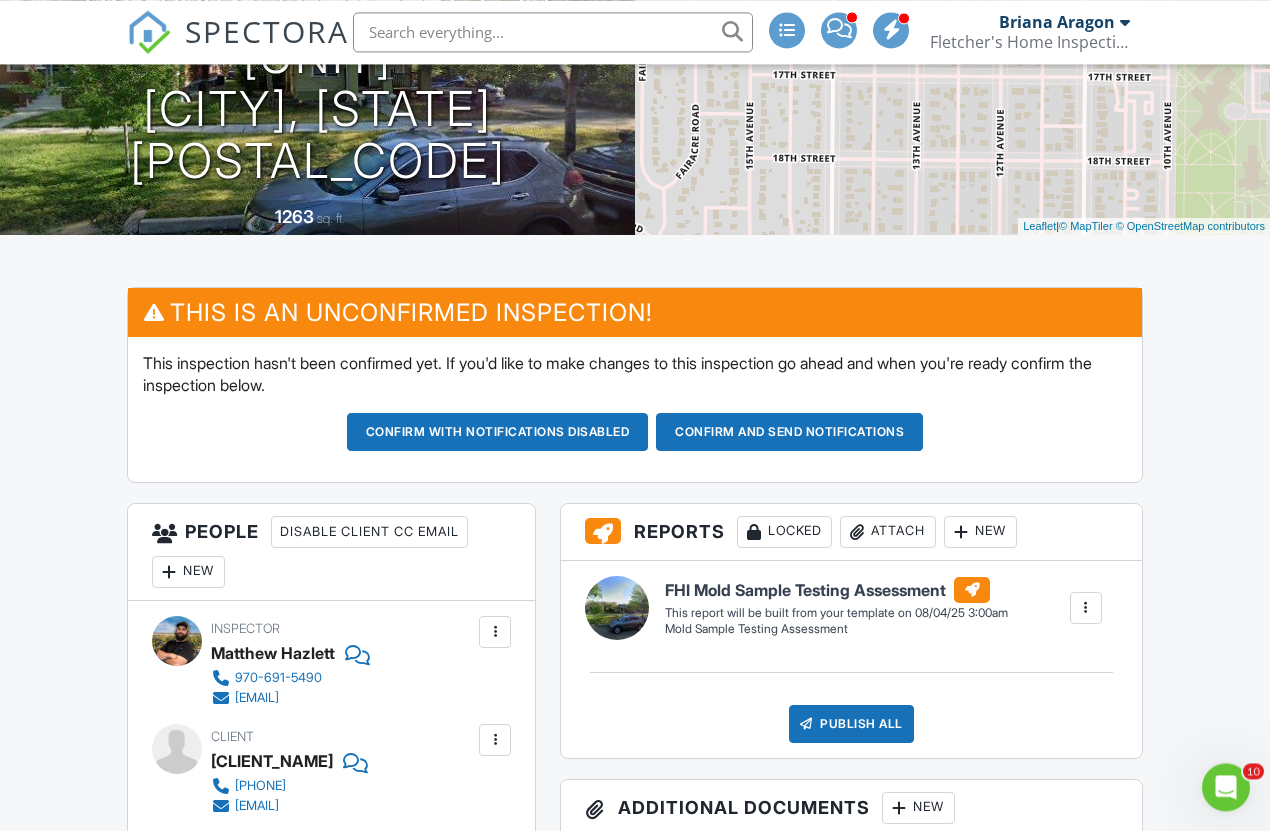 click on "Confirm and send notifications" at bounding box center [498, 432] 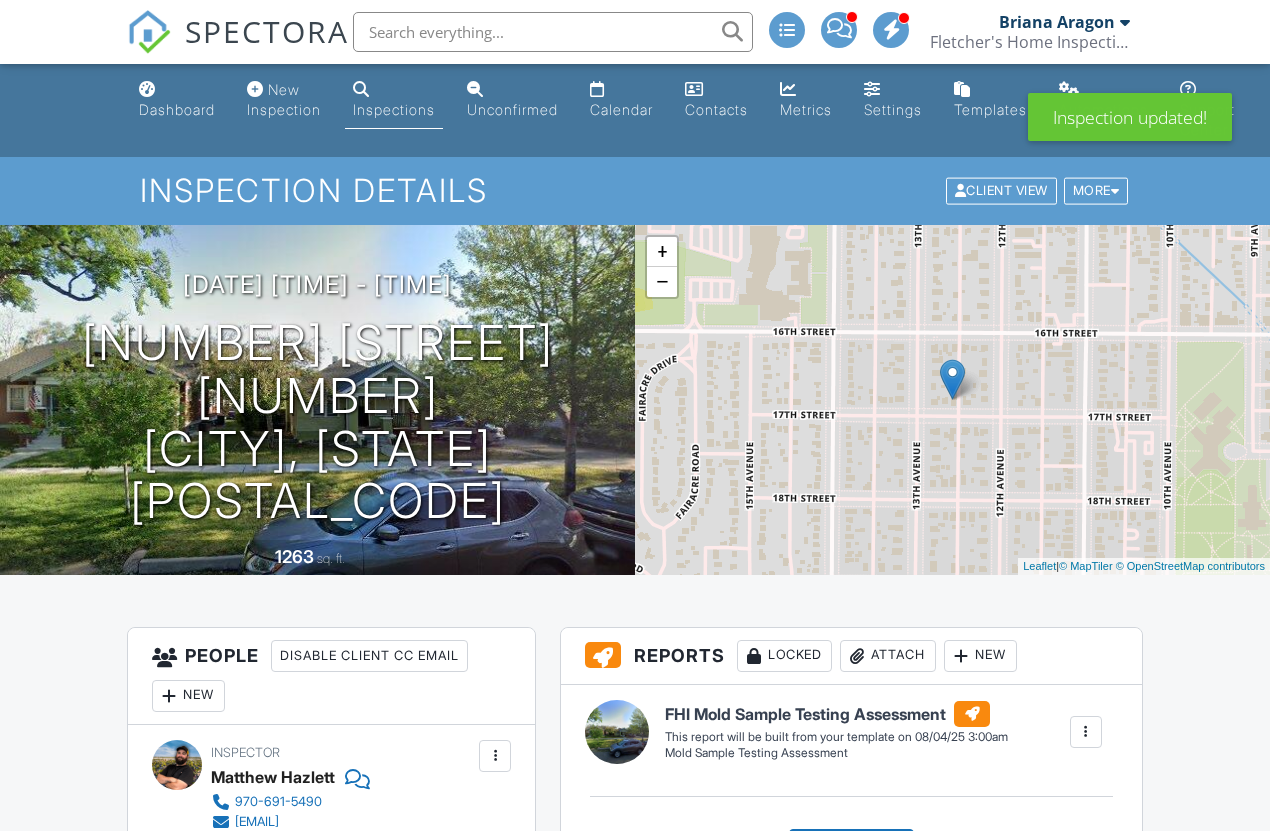 scroll, scrollTop: 18, scrollLeft: 0, axis: vertical 